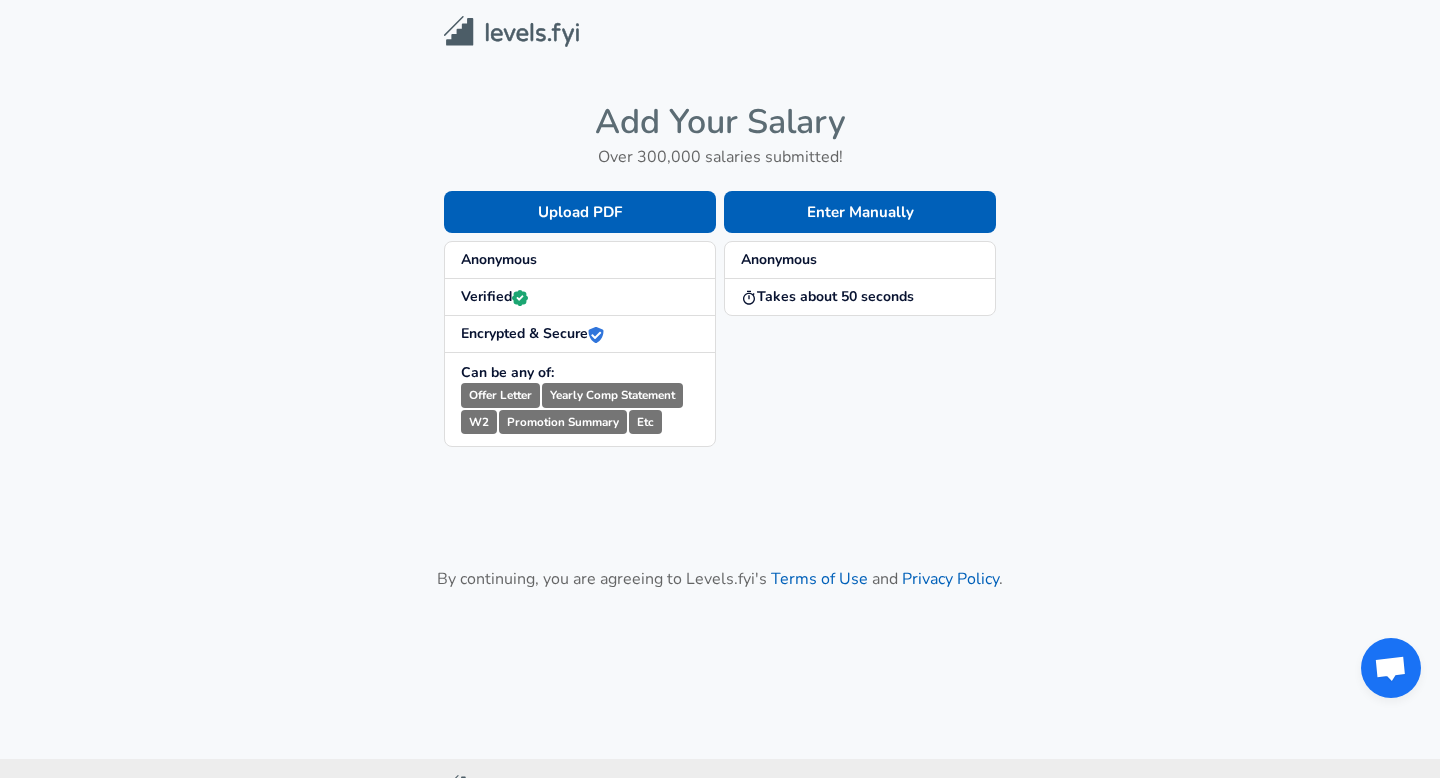 scroll, scrollTop: 0, scrollLeft: 0, axis: both 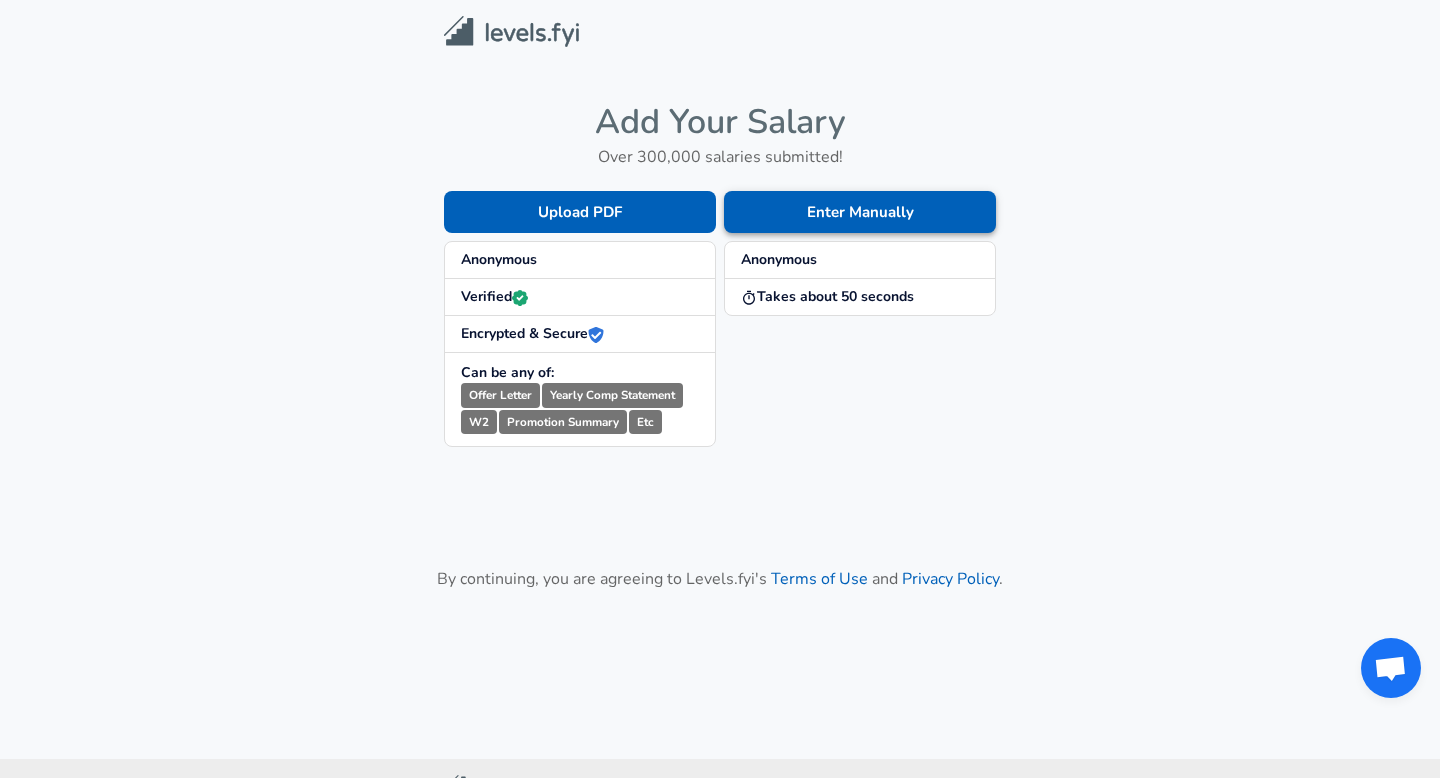 click on "Enter Manually" at bounding box center (860, 212) 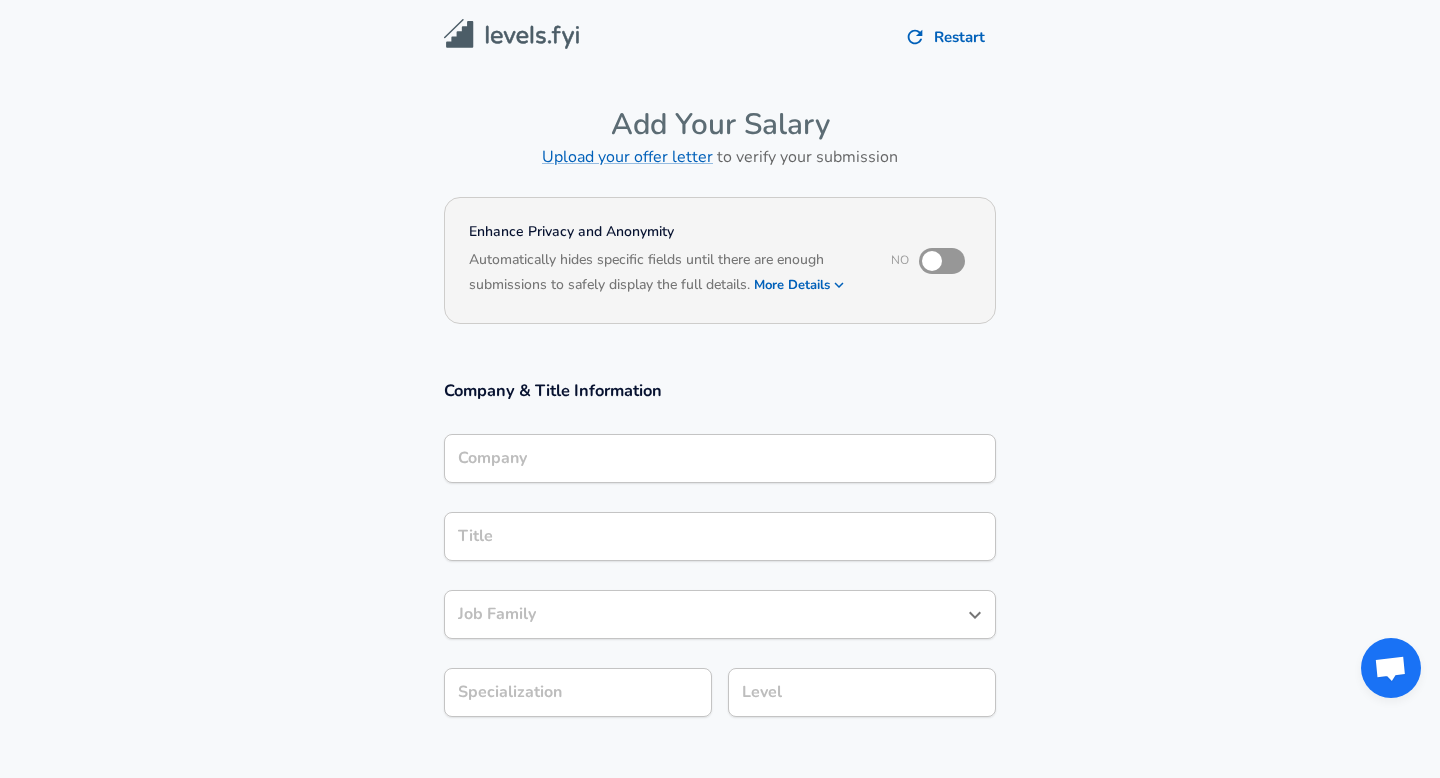 click on "More Details" at bounding box center [800, 285] 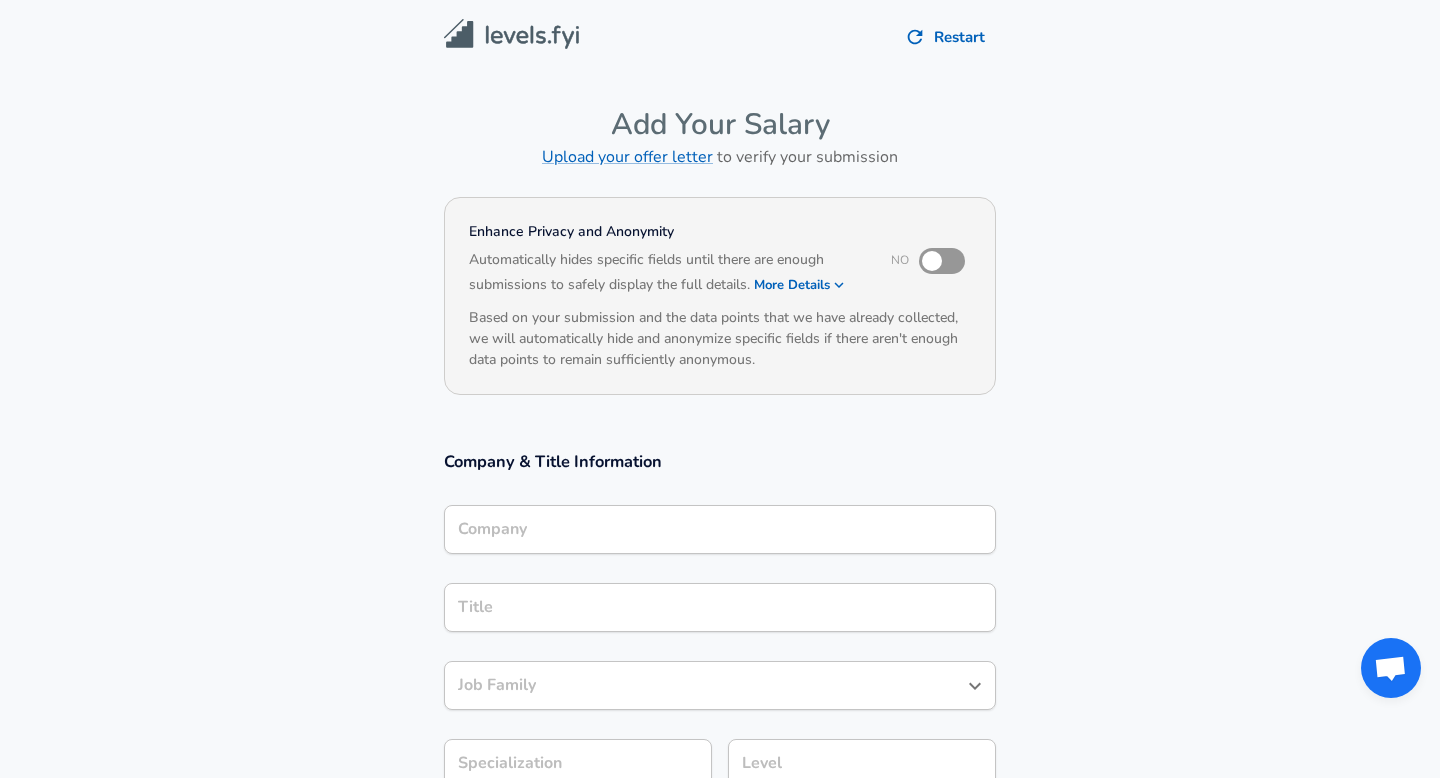 click at bounding box center [932, 261] 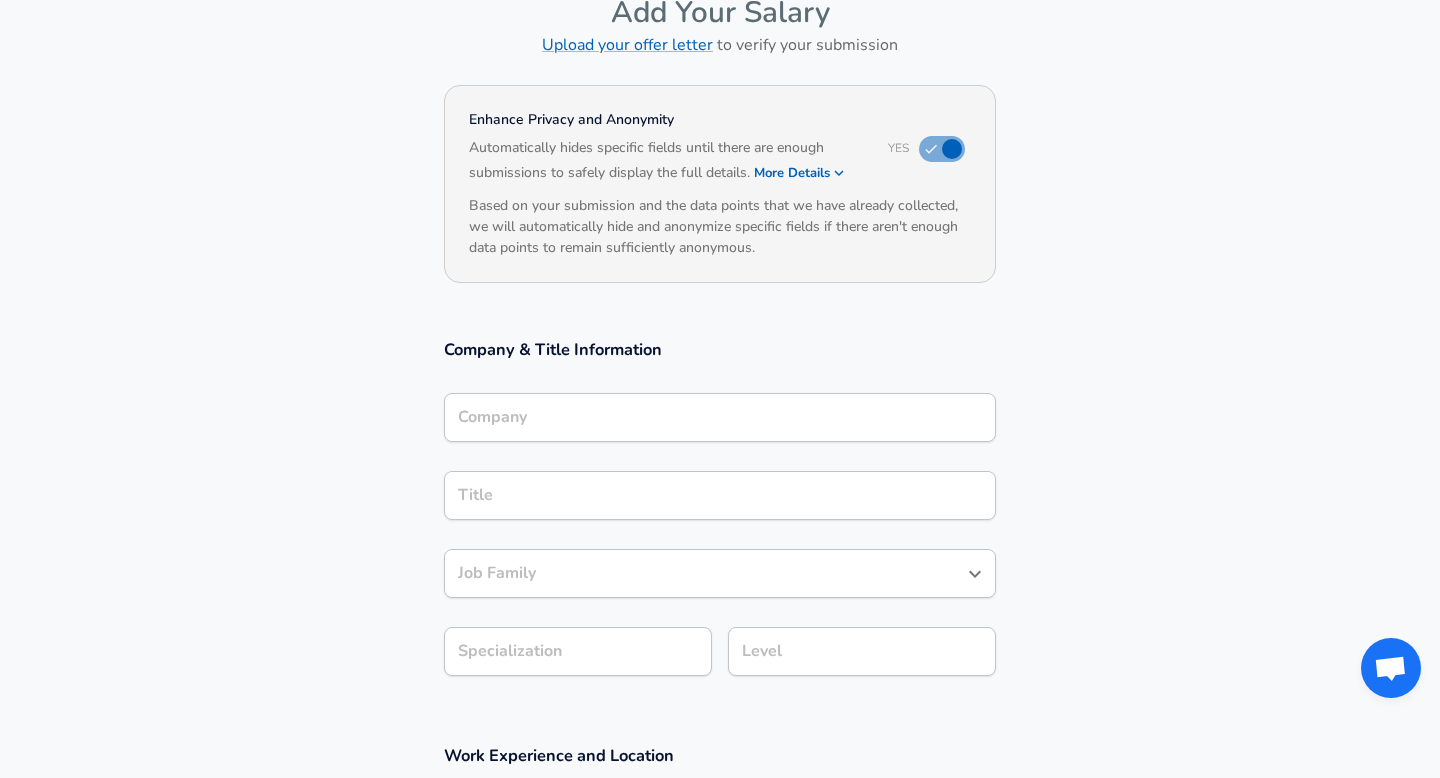 scroll, scrollTop: 114, scrollLeft: 0, axis: vertical 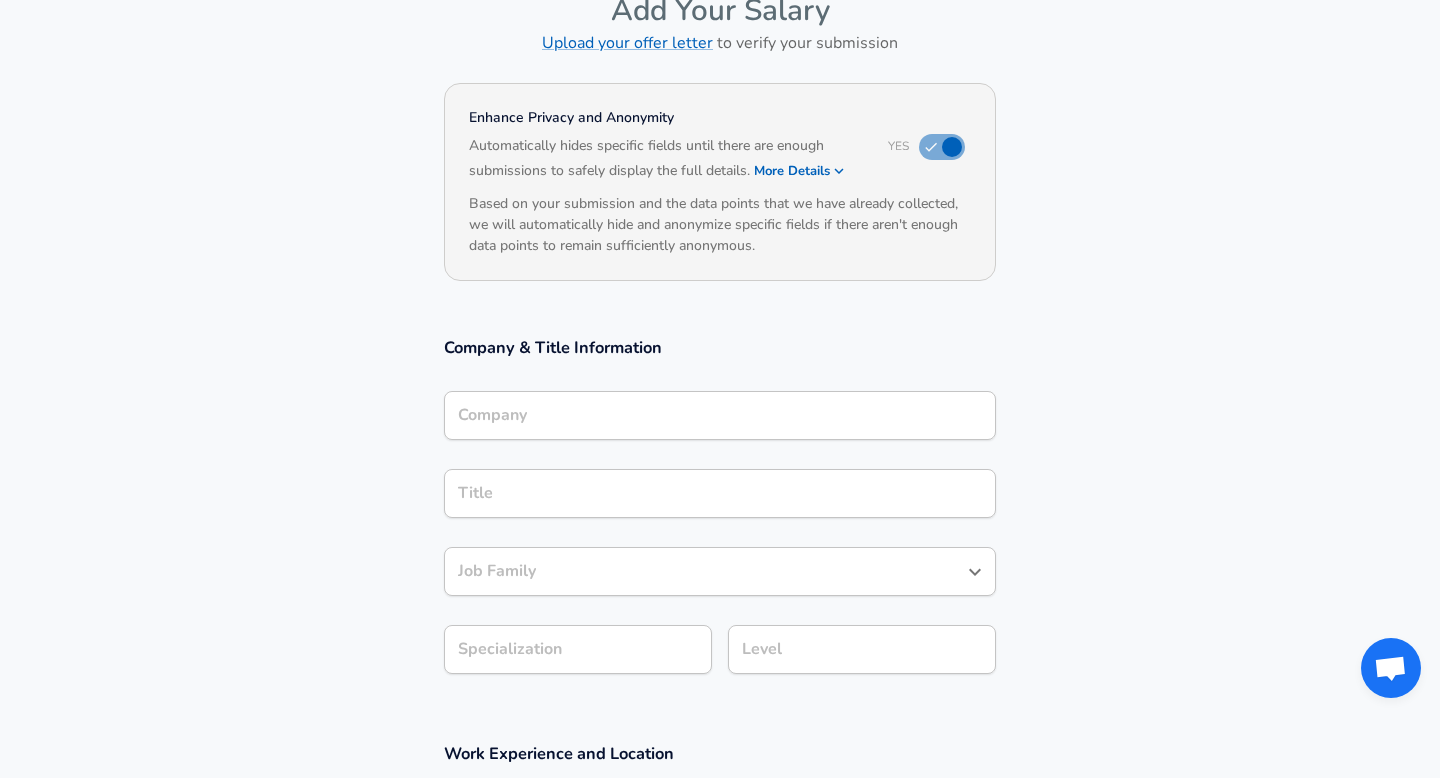 click on "Company" at bounding box center (720, 415) 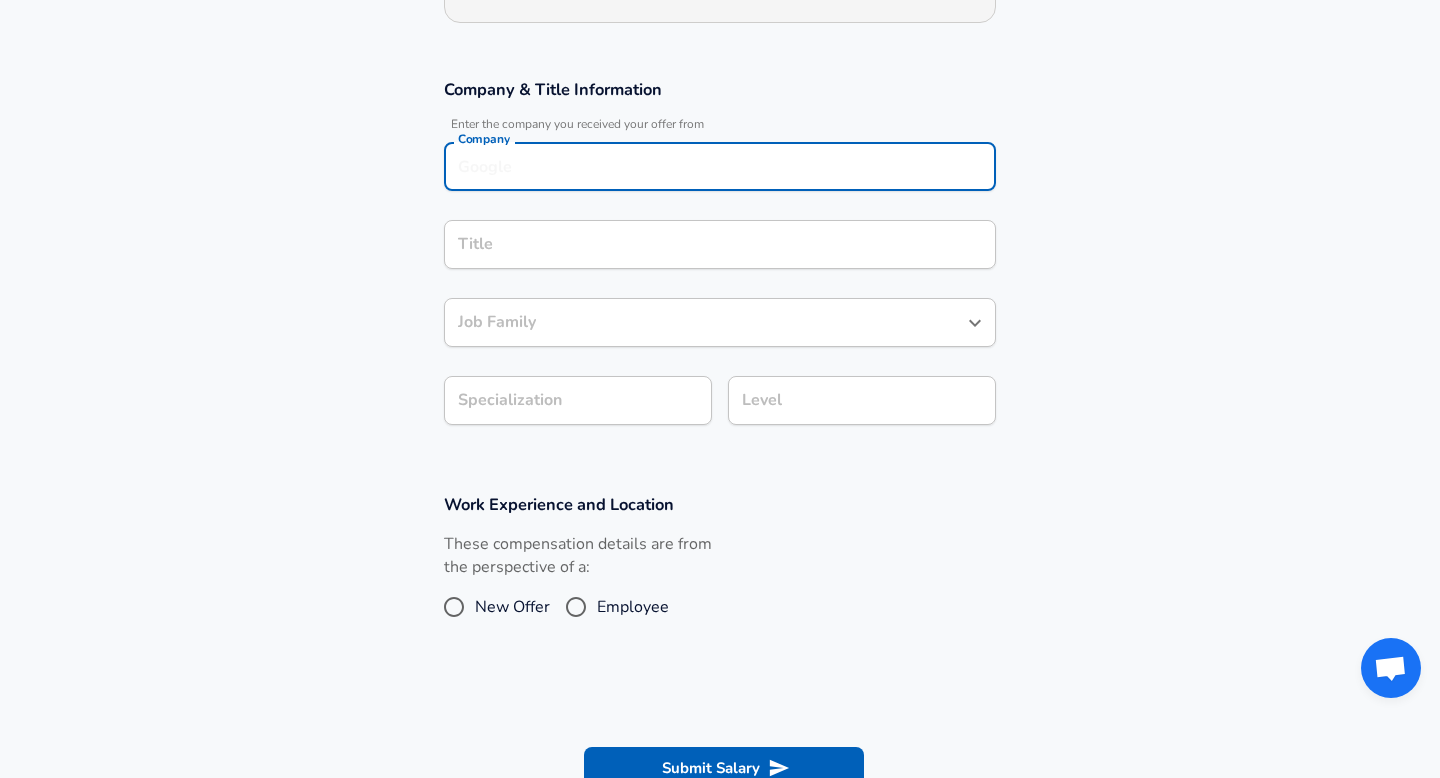 scroll, scrollTop: 370, scrollLeft: 0, axis: vertical 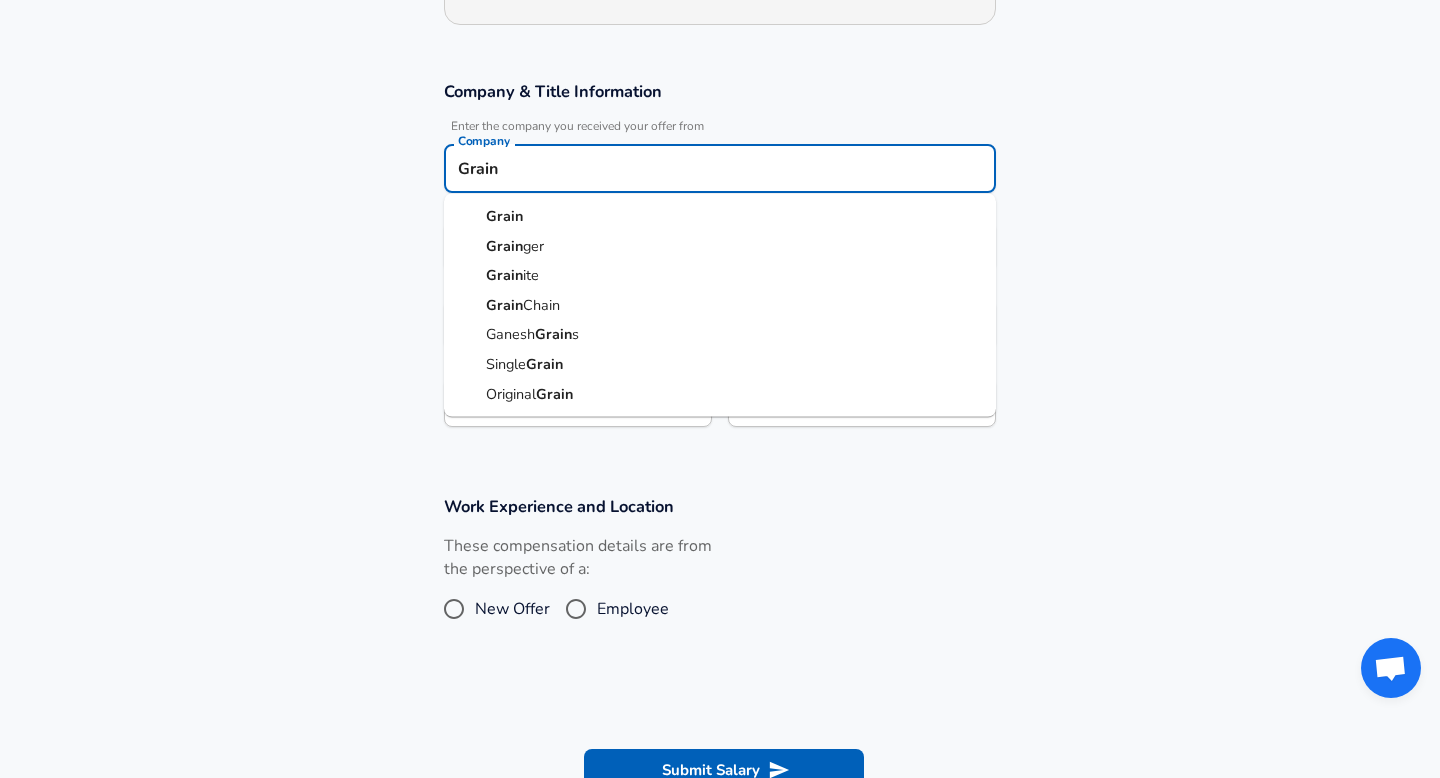 click on "ger" at bounding box center [533, 245] 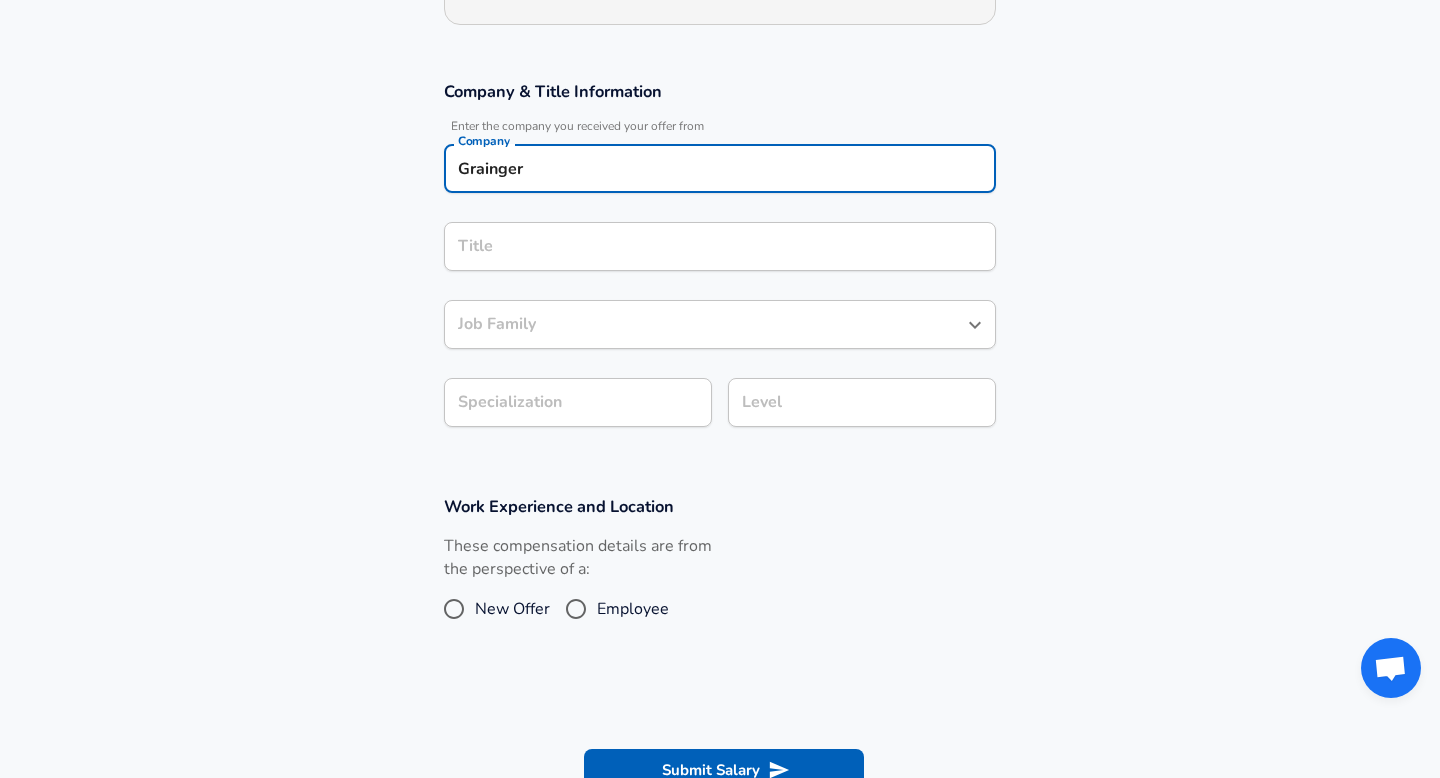 type on "Grainger" 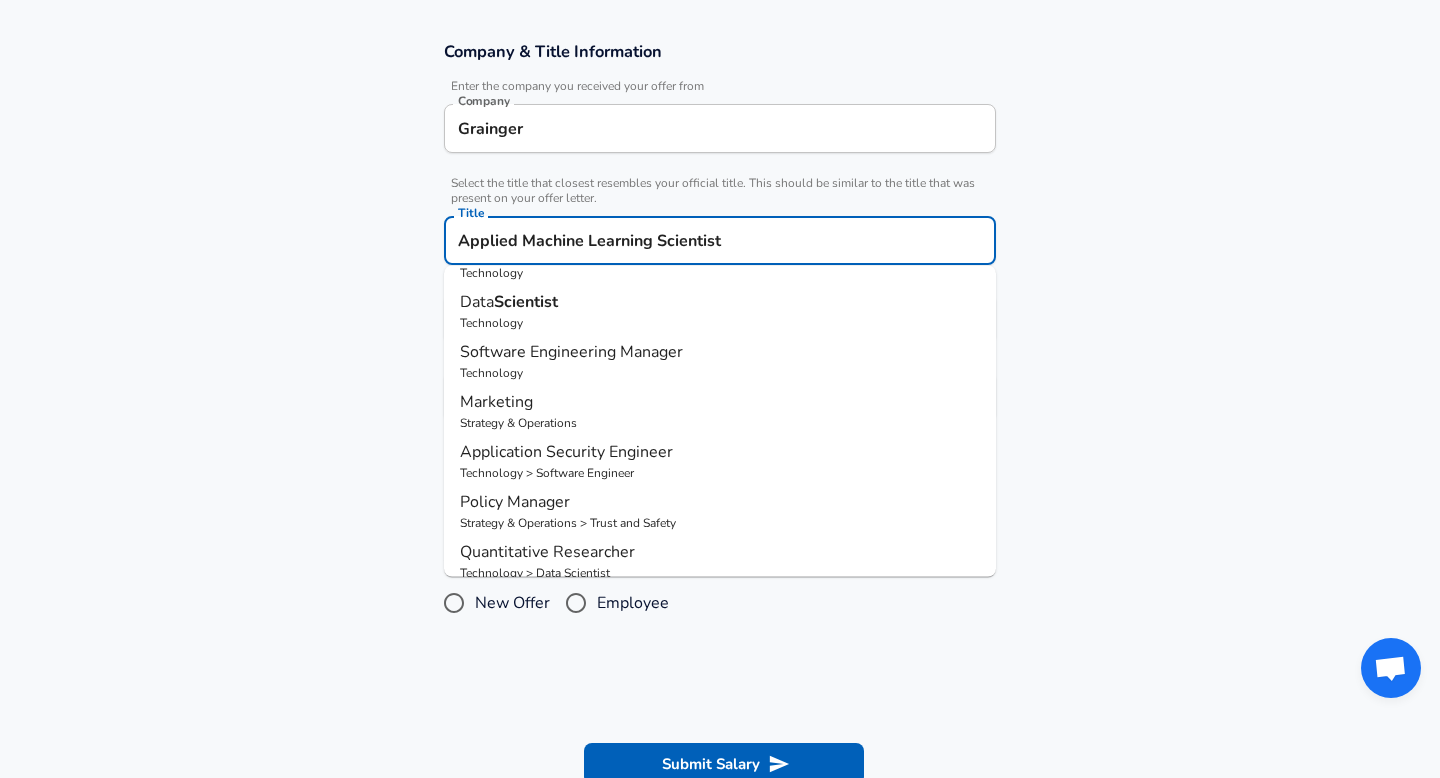 scroll, scrollTop: 205, scrollLeft: 0, axis: vertical 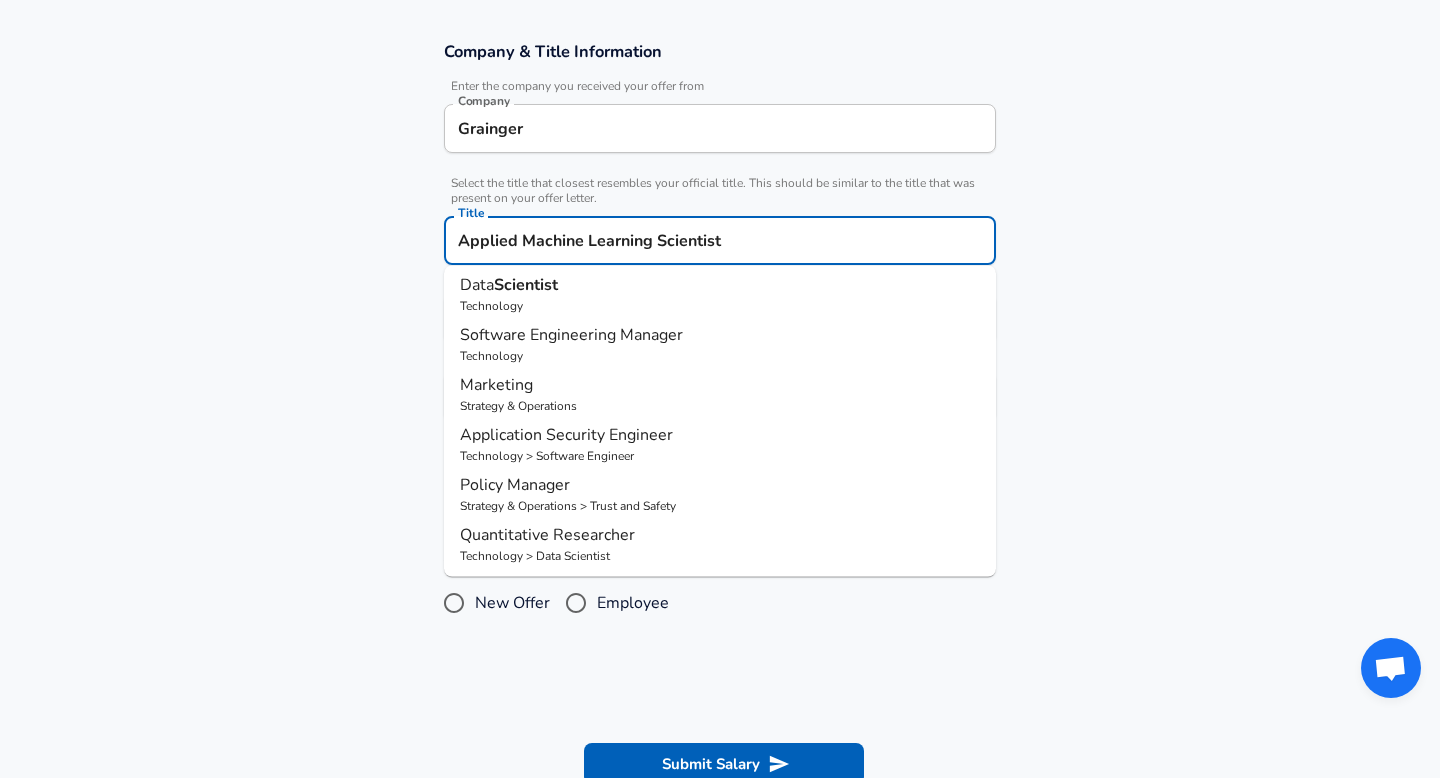 drag, startPoint x: 522, startPoint y: 235, endPoint x: 377, endPoint y: 239, distance: 145.05516 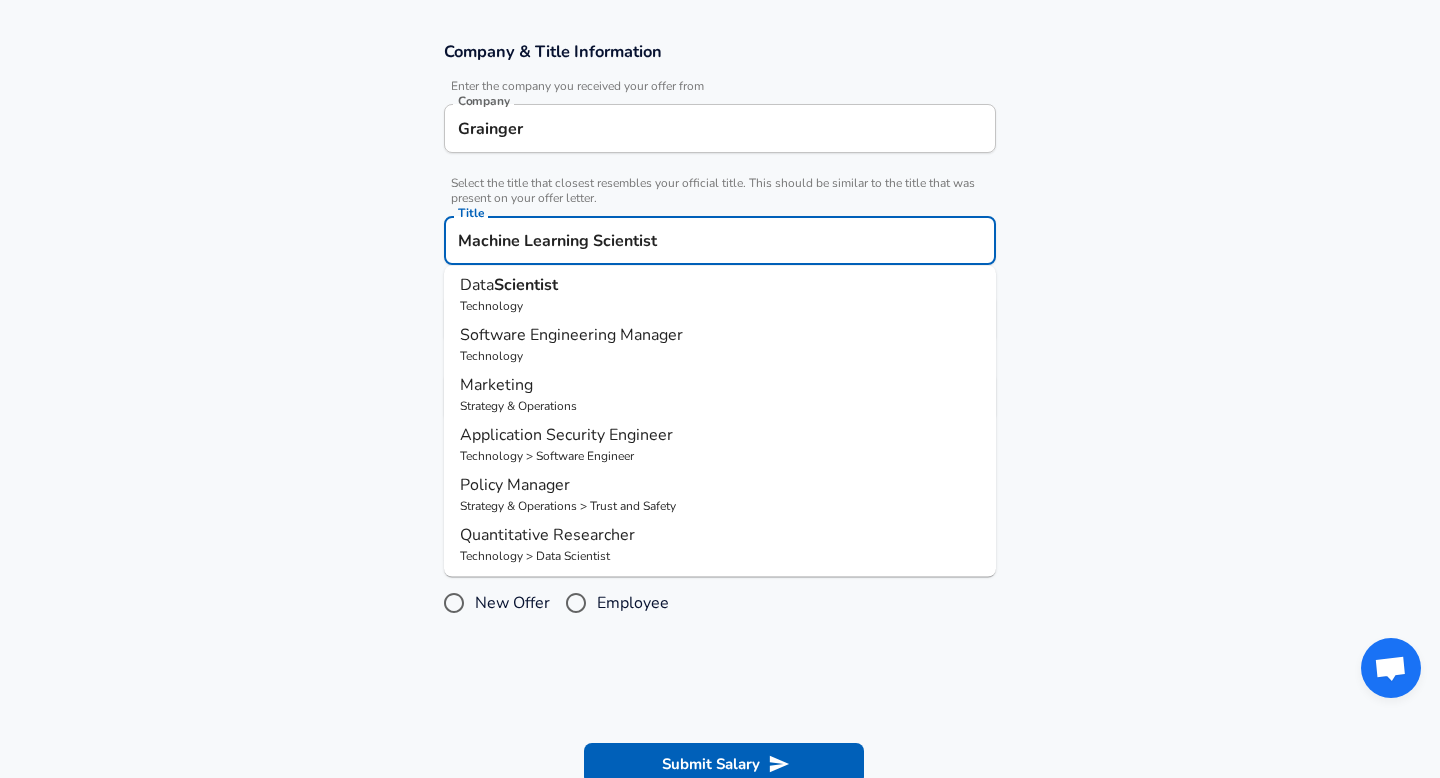 scroll, scrollTop: 0, scrollLeft: 0, axis: both 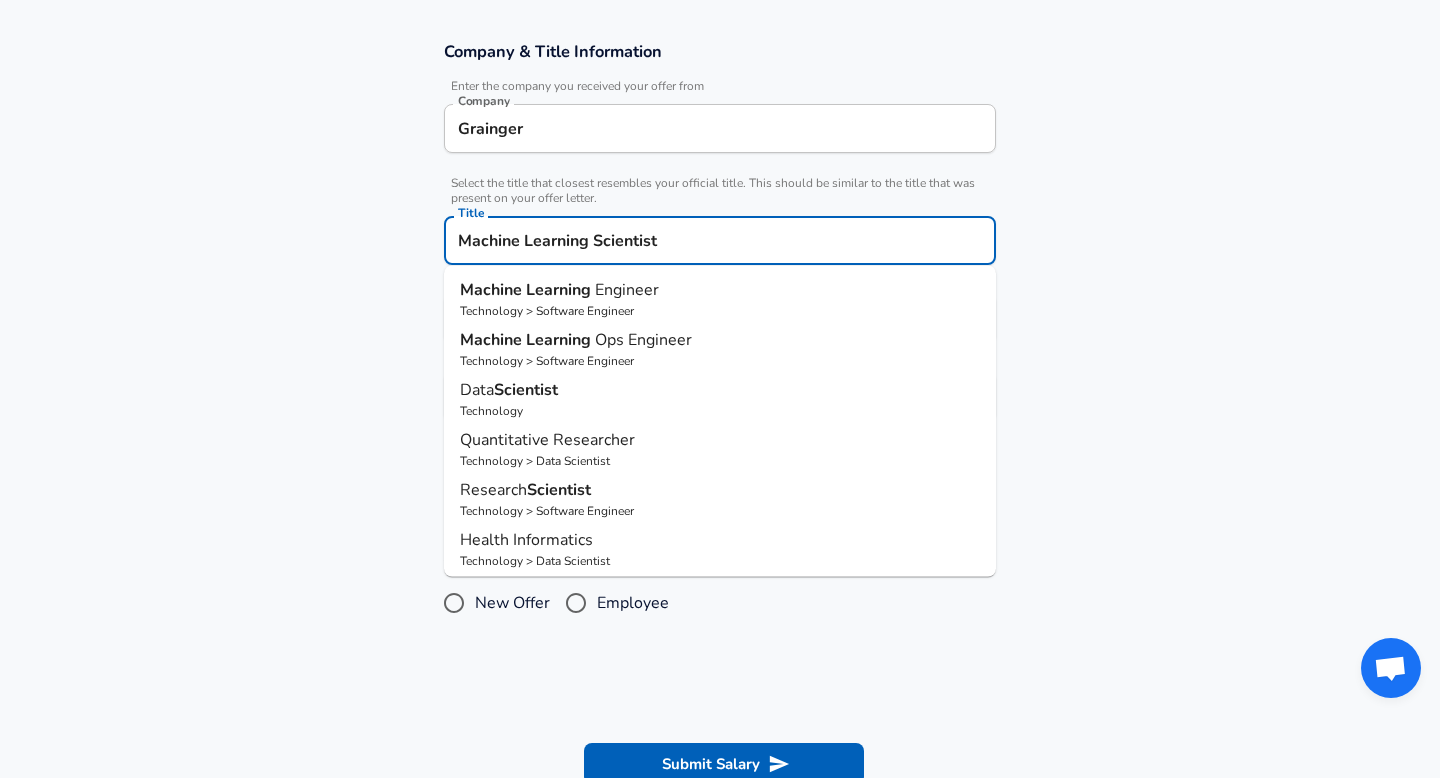 click on "Machine     Learning    Engineer" at bounding box center [720, 290] 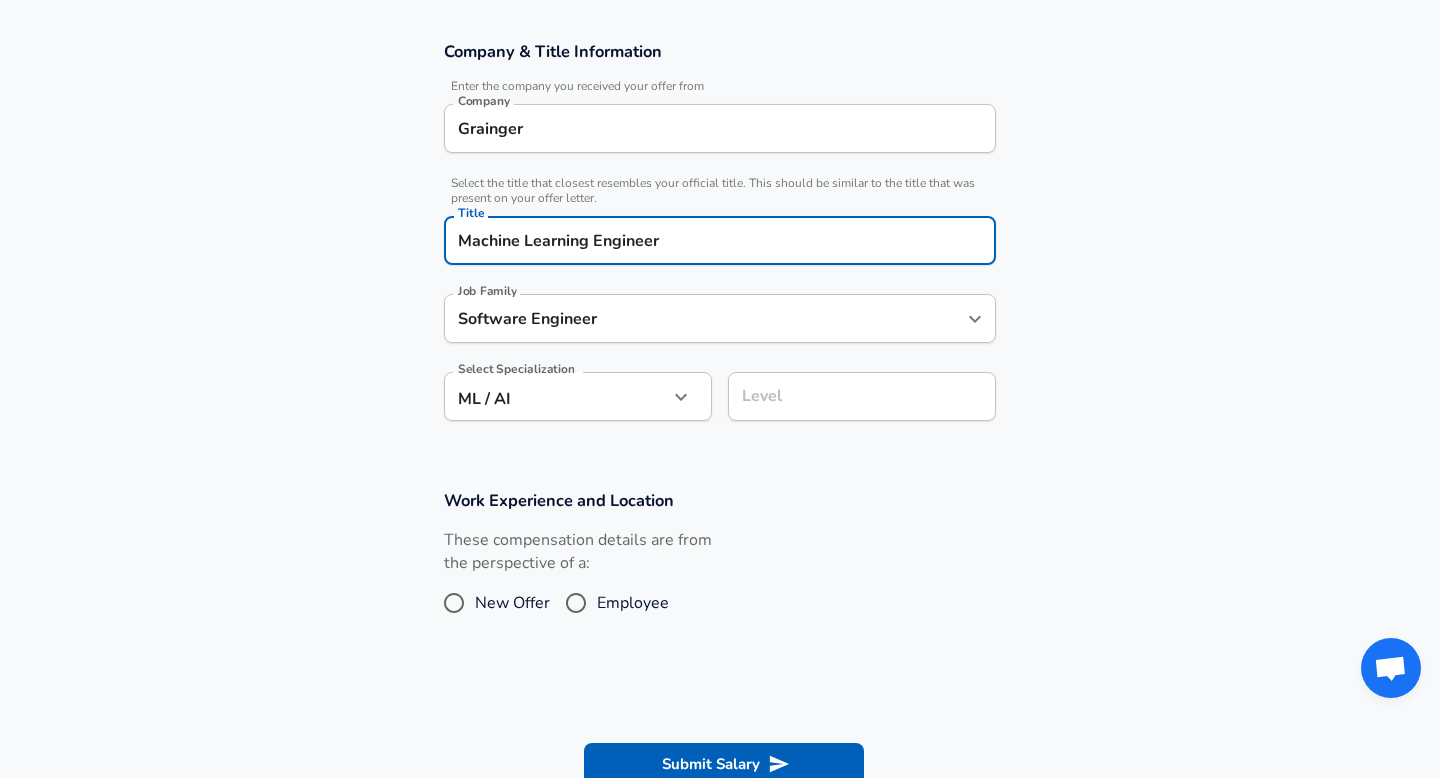 scroll, scrollTop: 450, scrollLeft: 0, axis: vertical 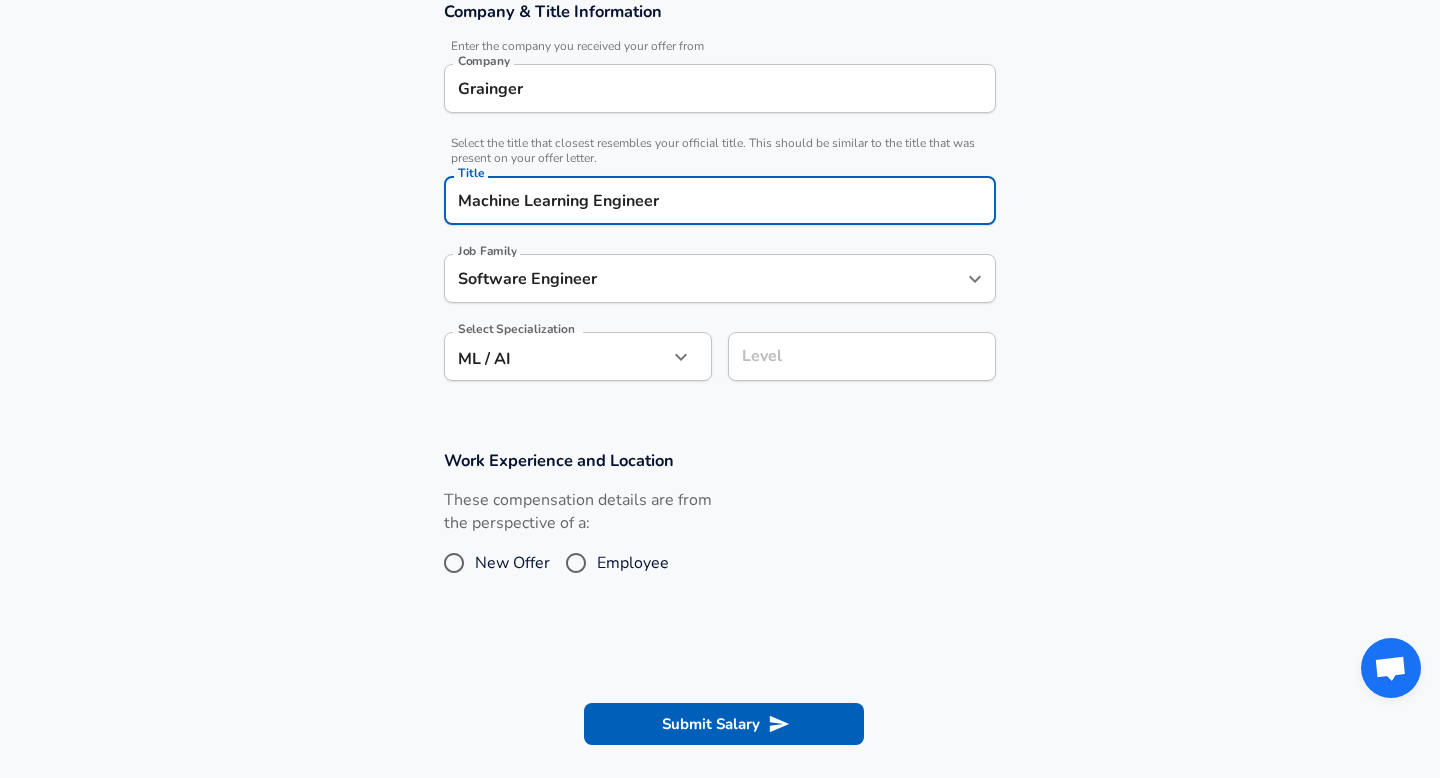 click on "Software Engineer Job Family" at bounding box center (720, 278) 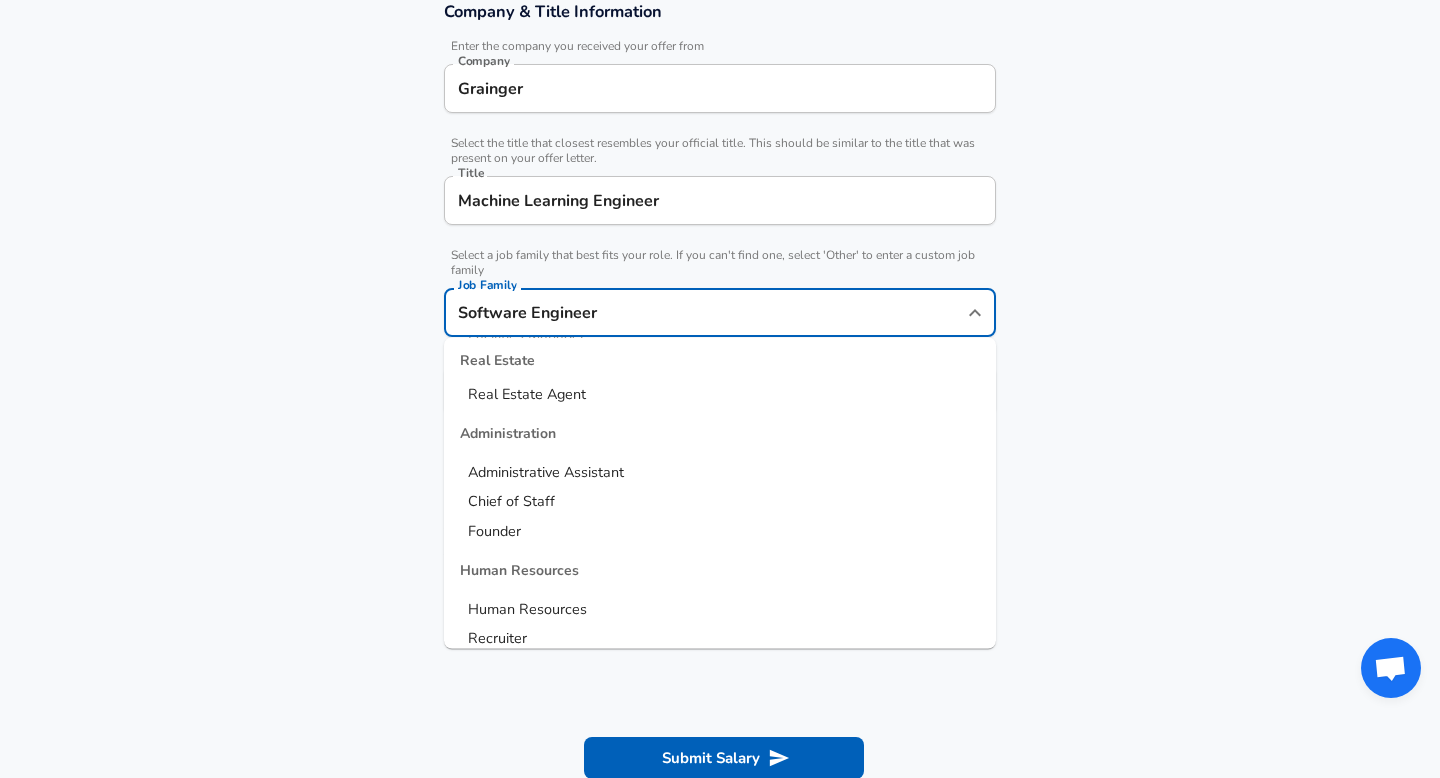 scroll, scrollTop: 2103, scrollLeft: 0, axis: vertical 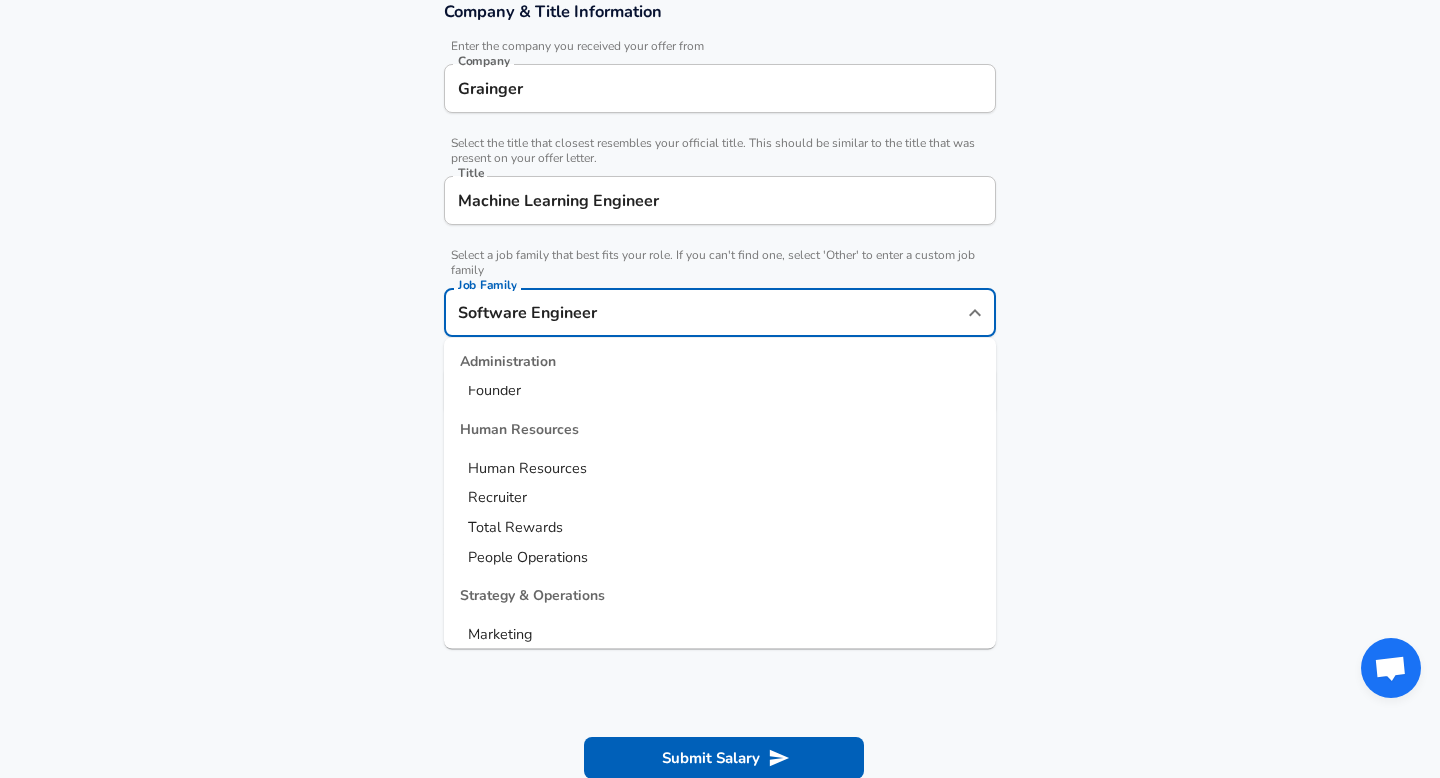 click on "Machine Learning Engineer Title" at bounding box center (720, 200) 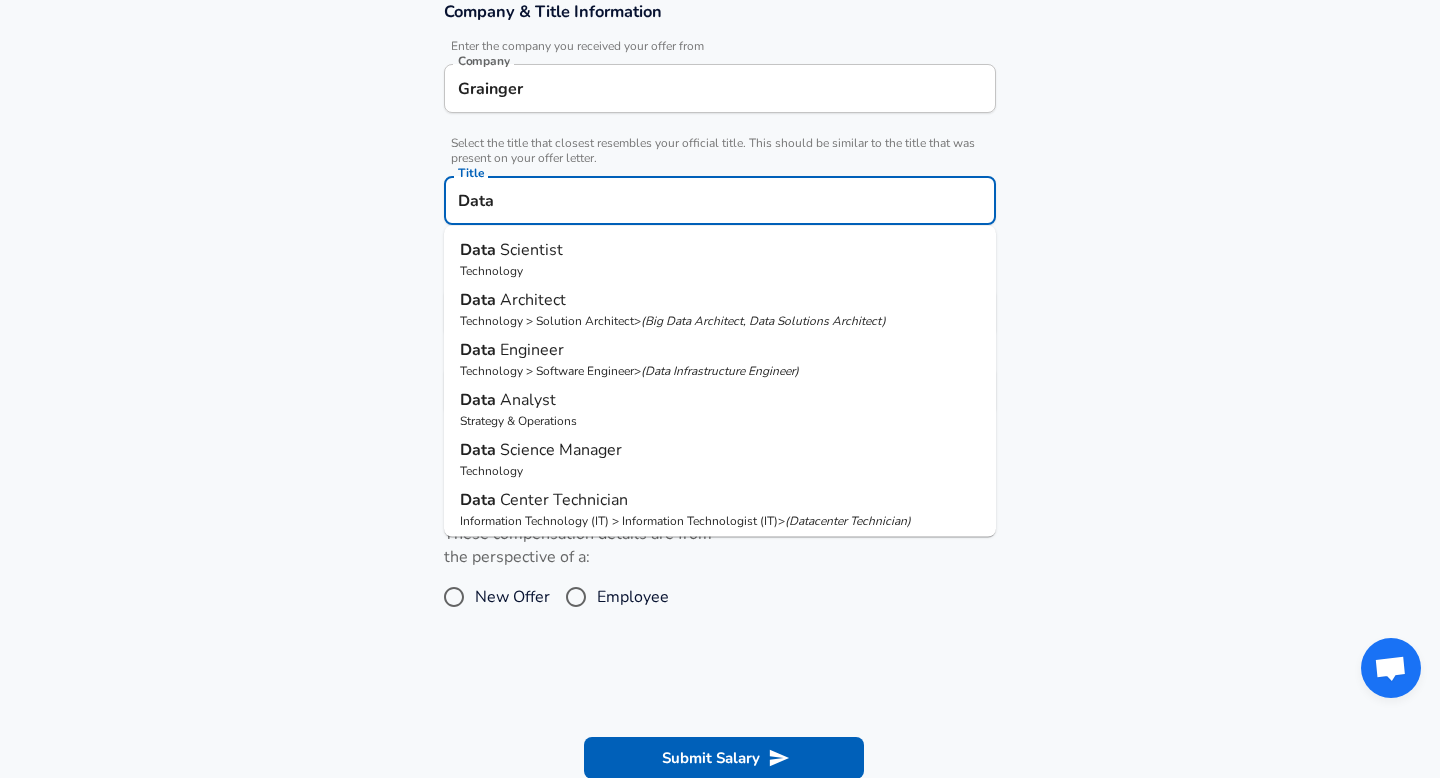 click on "Technology" at bounding box center [720, 271] 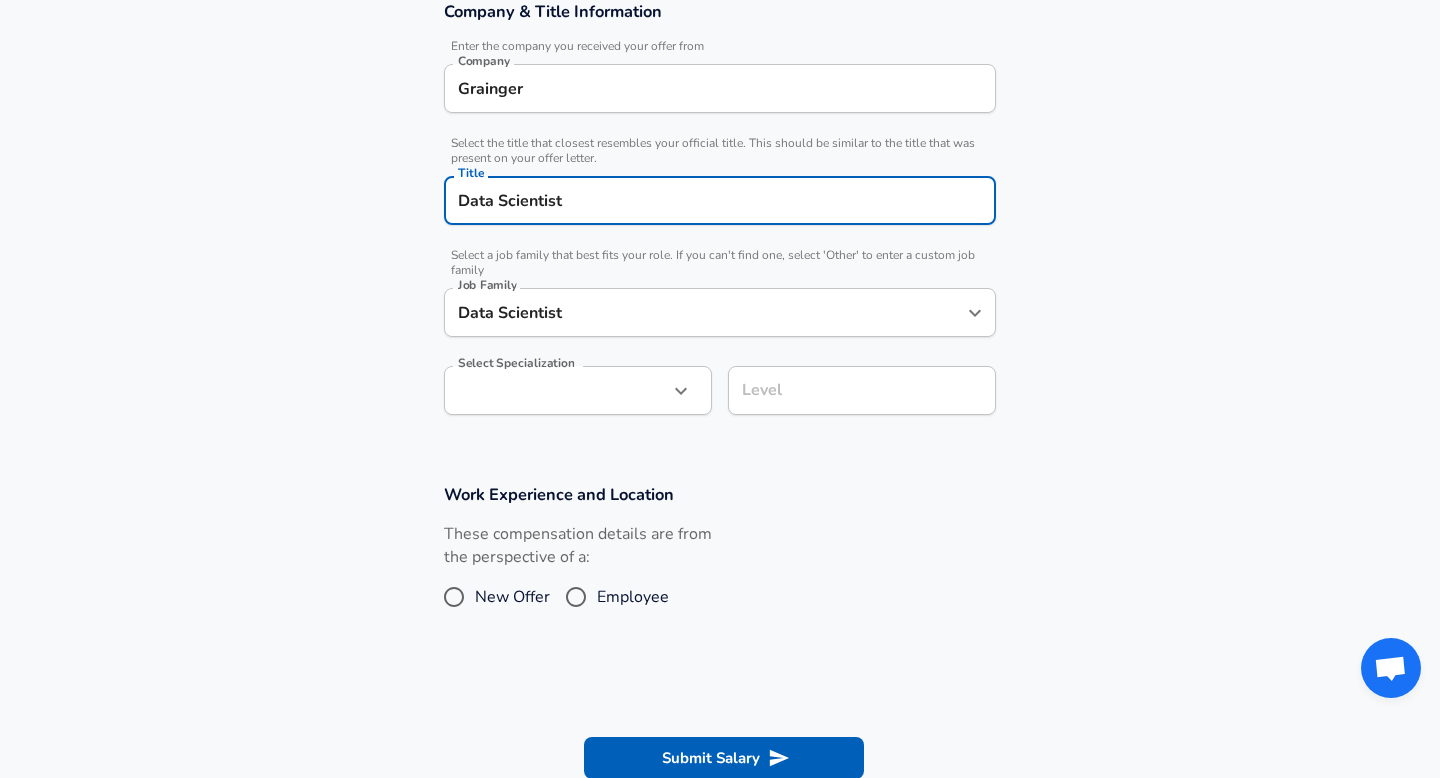 type on "Data Scientist" 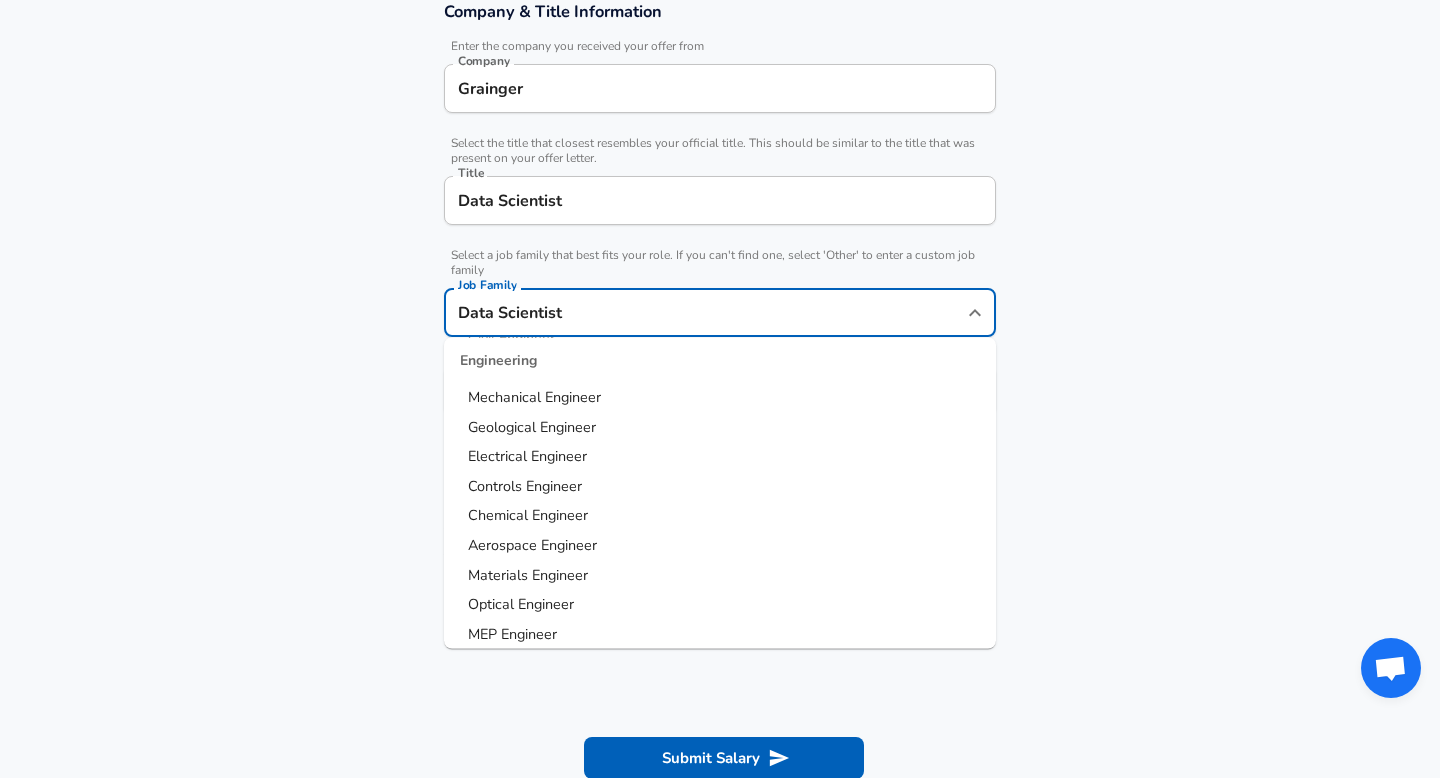scroll, scrollTop: 0, scrollLeft: 0, axis: both 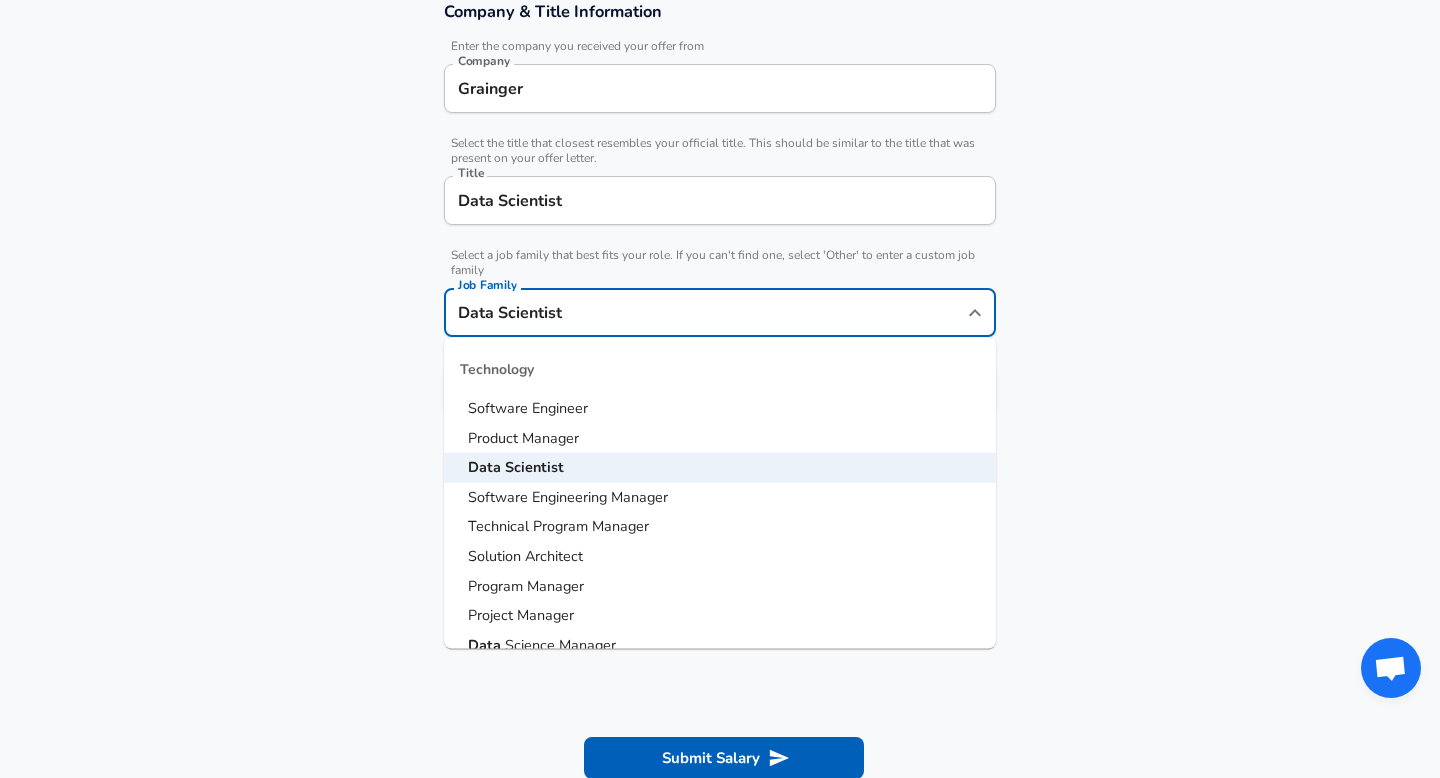 click on "Software Engineer" at bounding box center (720, 409) 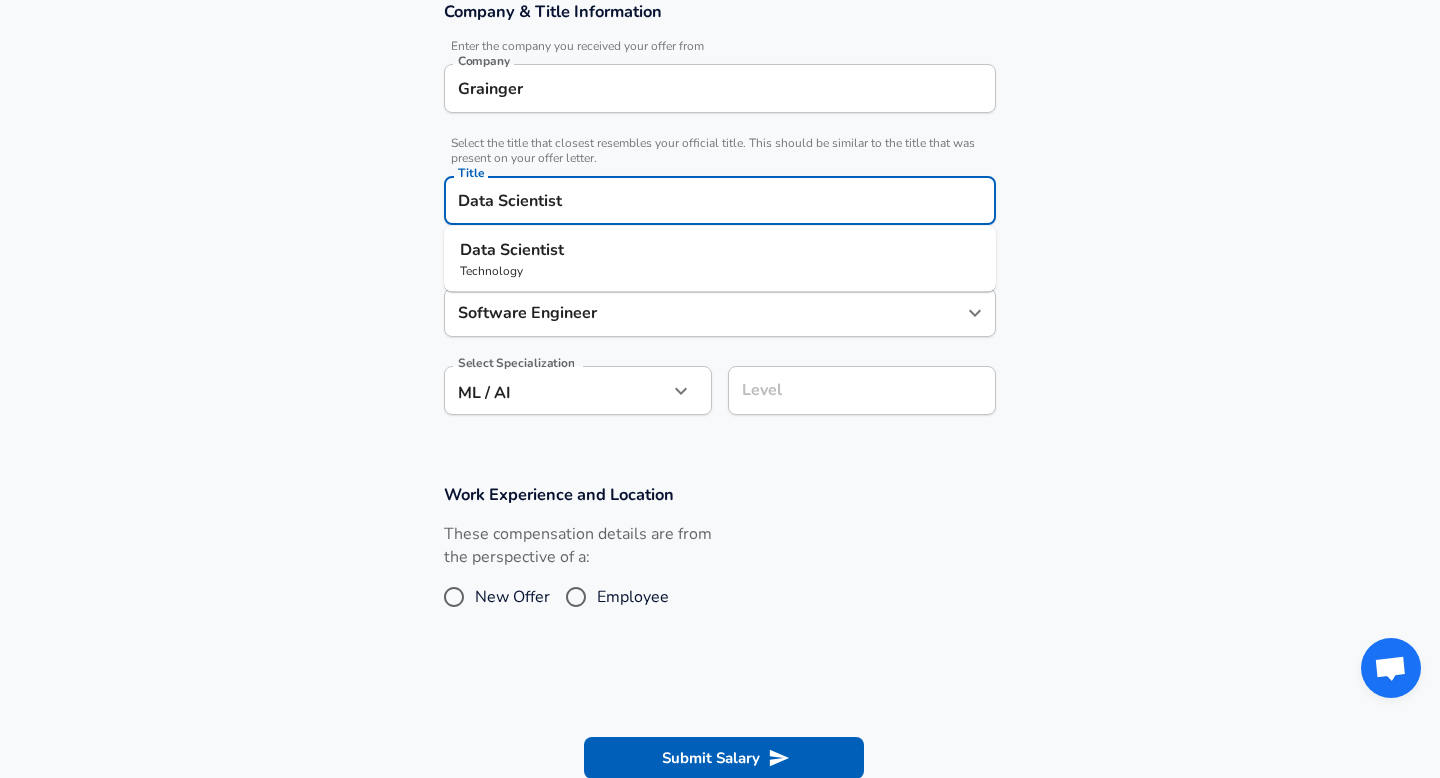 click on "Data Scientist" at bounding box center (720, 200) 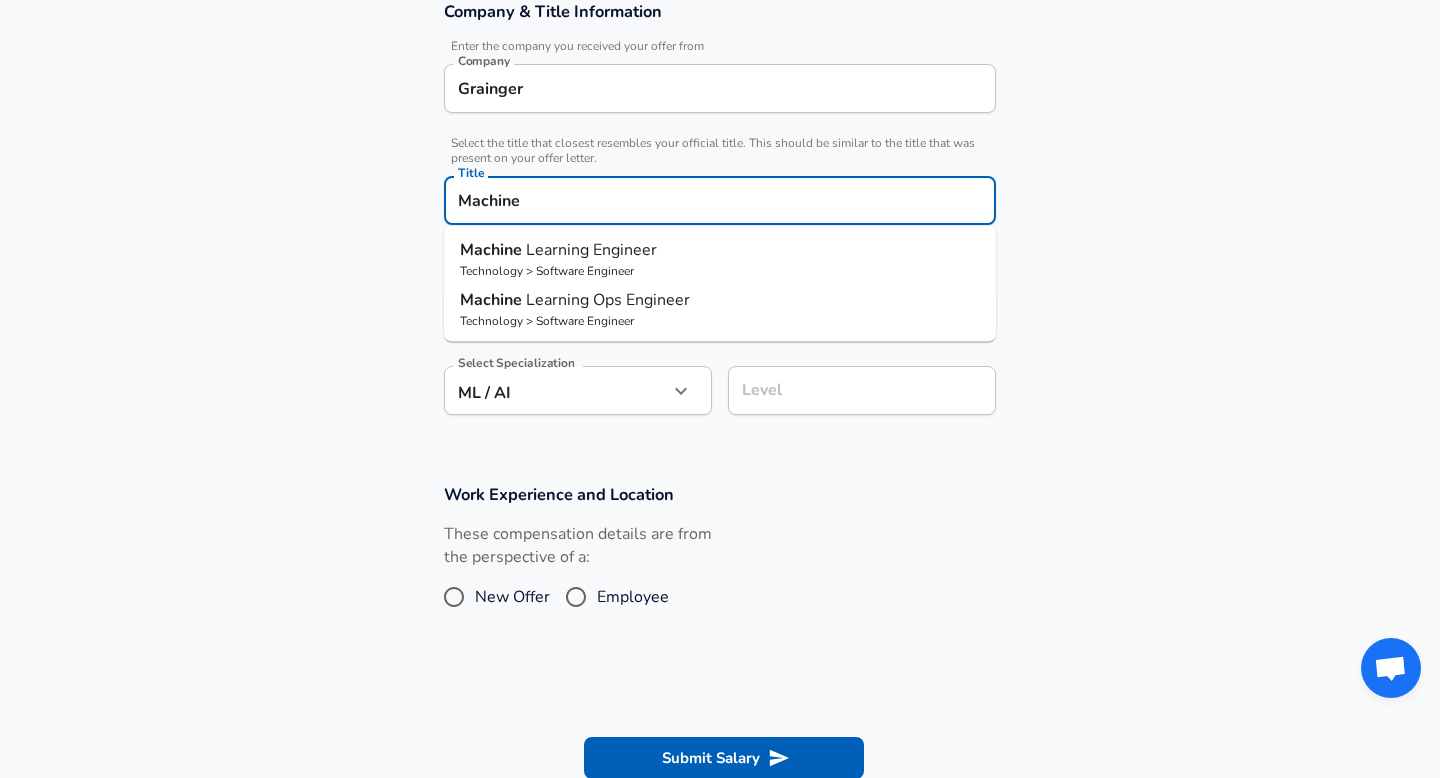 click on "Learning Engineer" at bounding box center [591, 250] 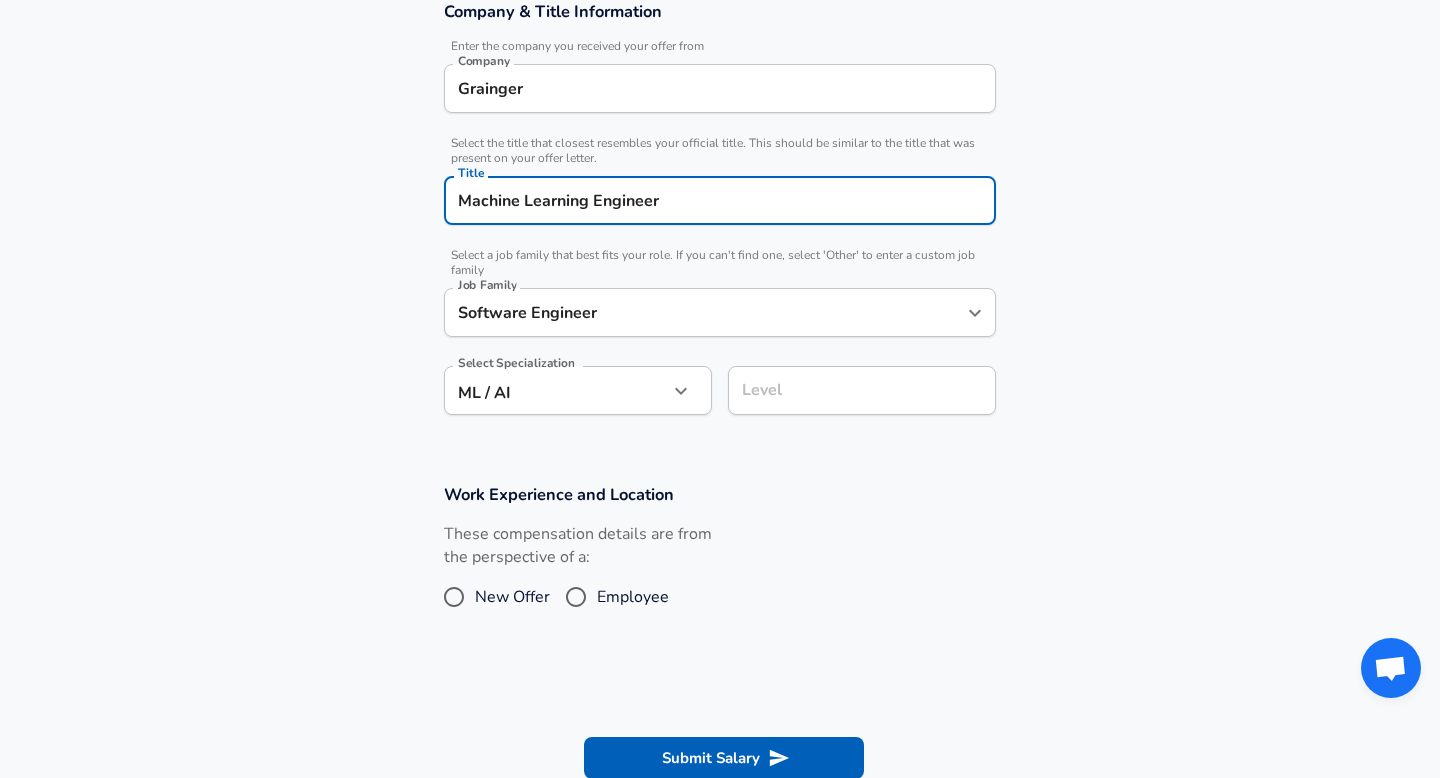 click on "Software Engineer Job Family" at bounding box center [720, 312] 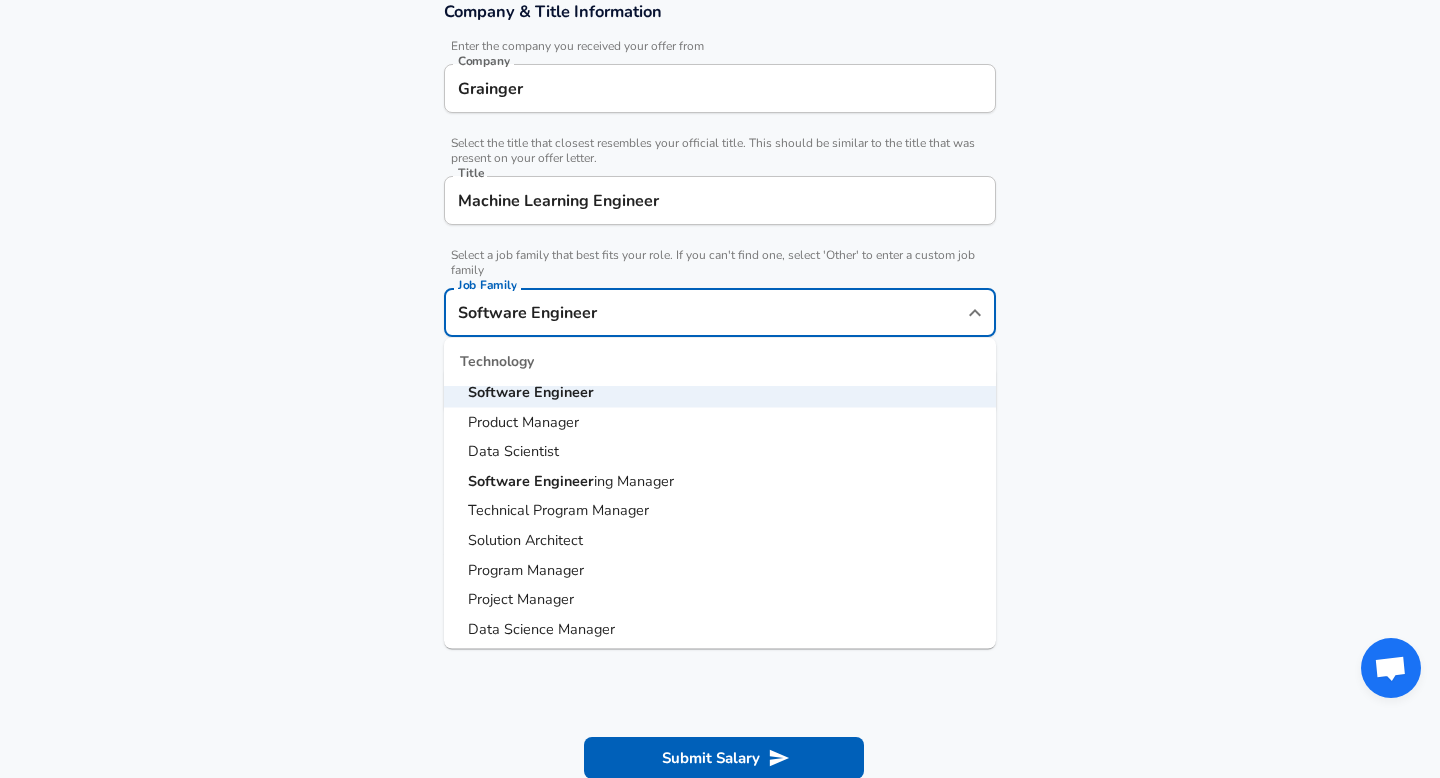 scroll, scrollTop: 0, scrollLeft: 0, axis: both 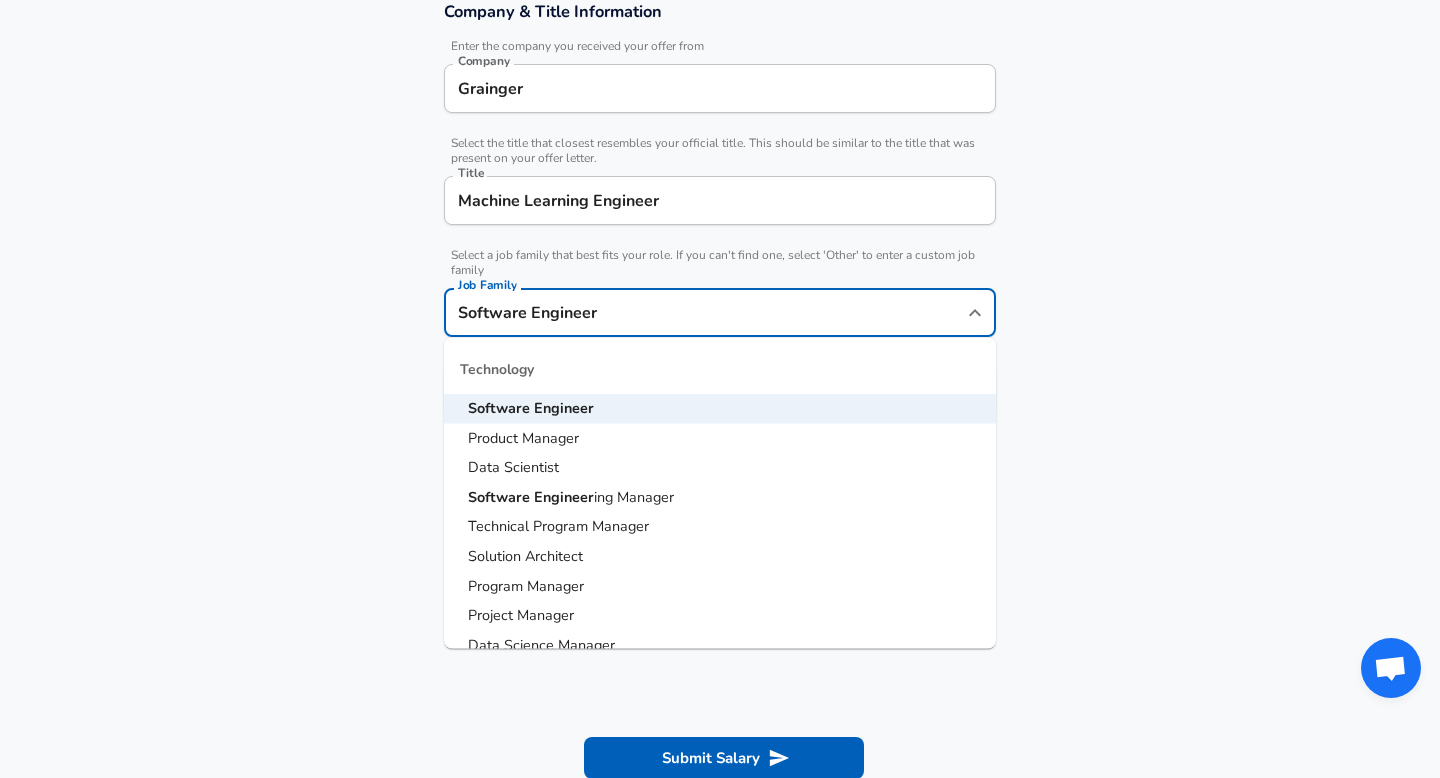 click on "Data Scientist" at bounding box center (720, 468) 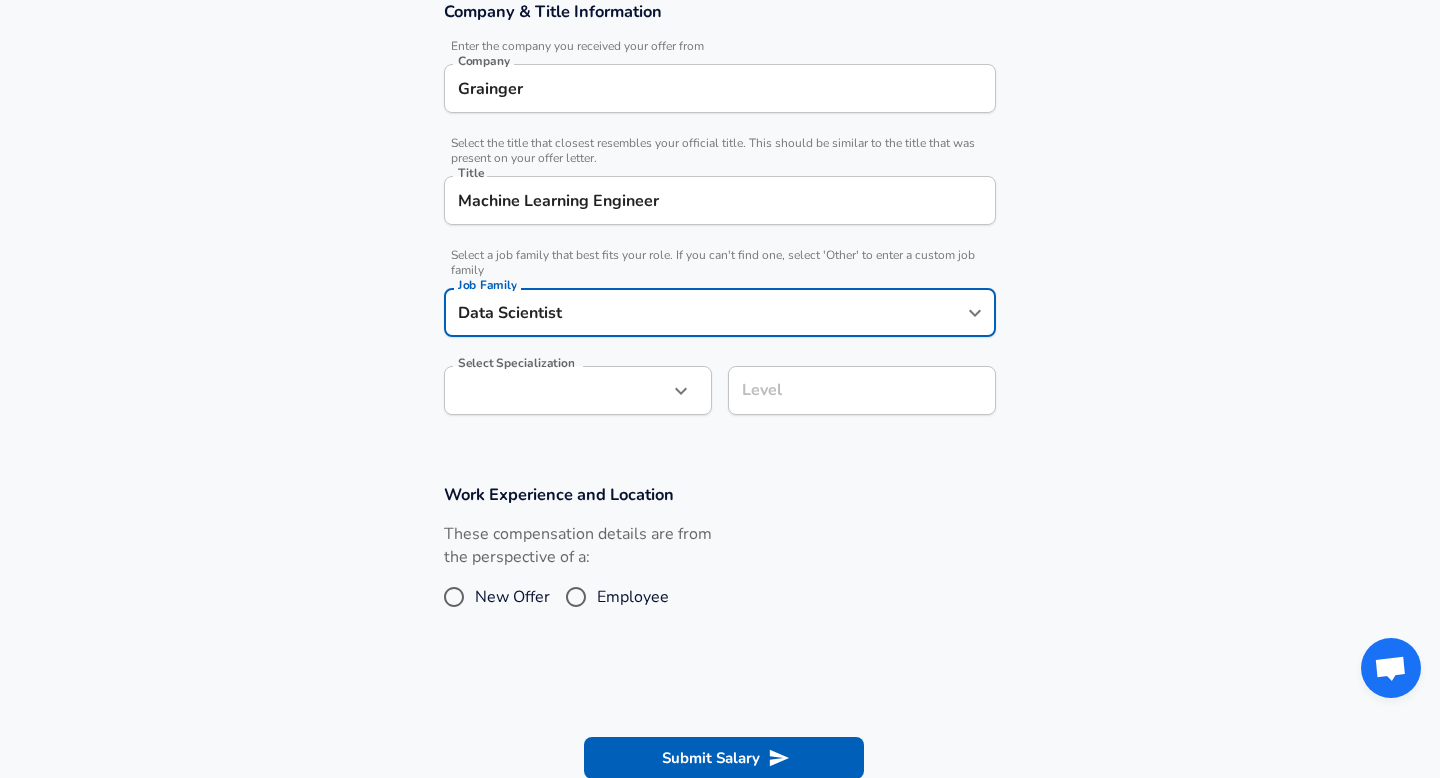 click 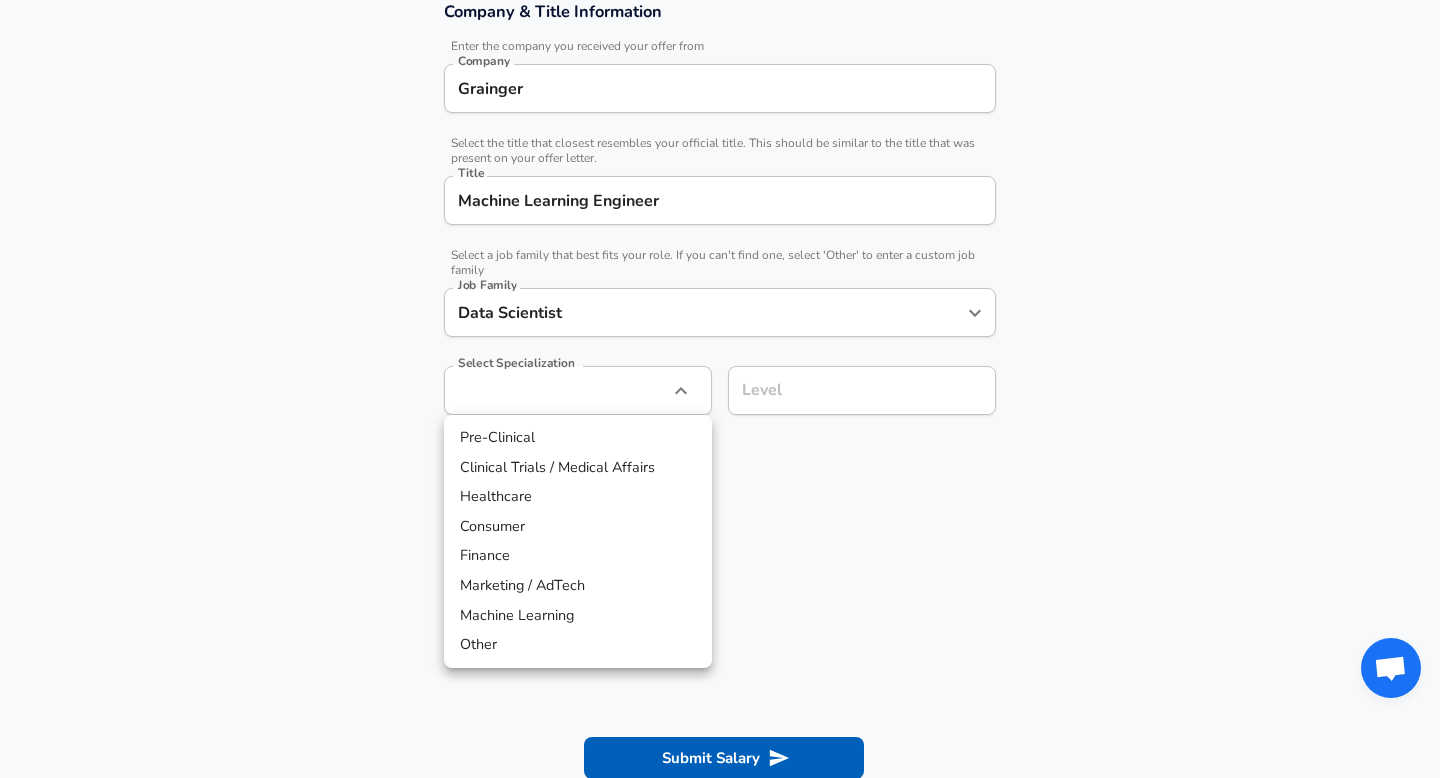click on "Machine Learning" at bounding box center (578, 616) 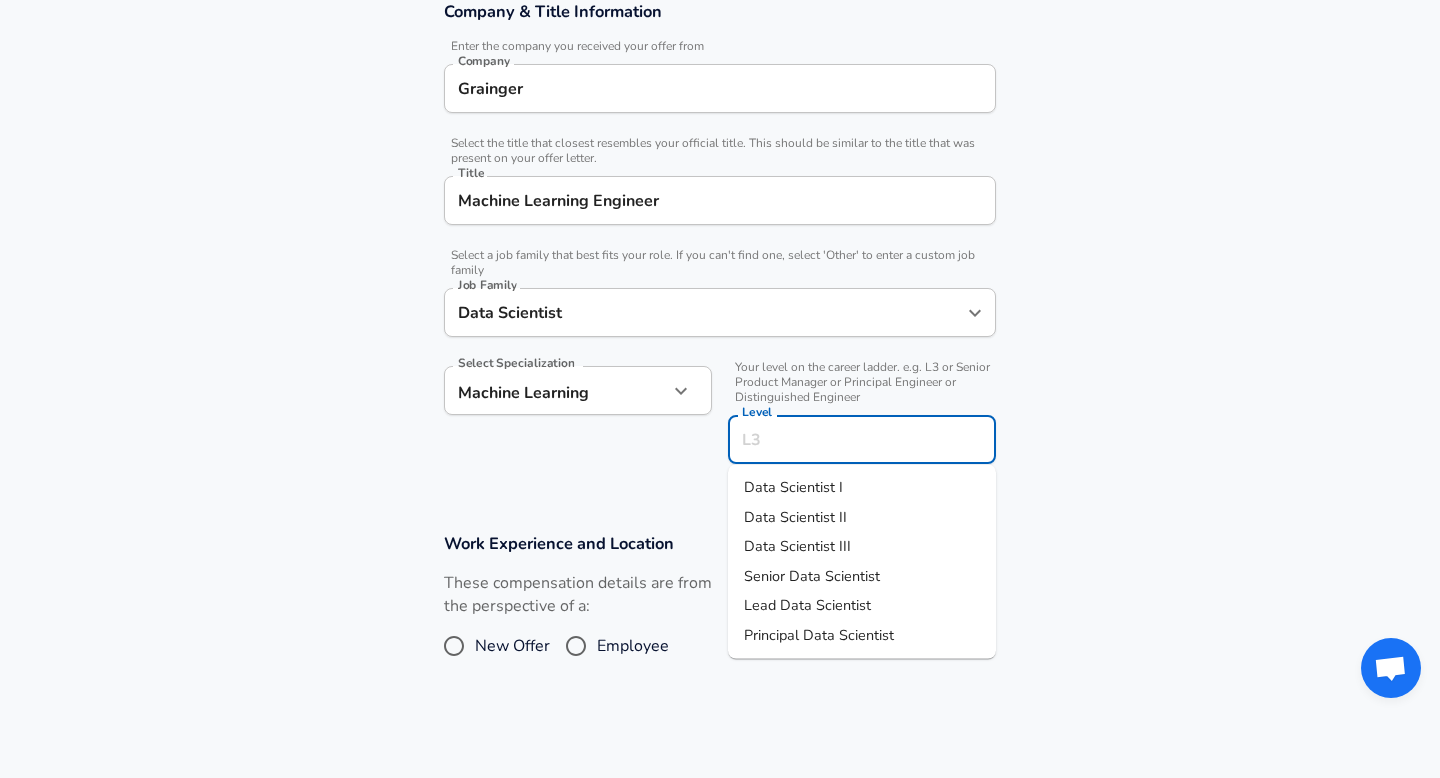 scroll, scrollTop: 490, scrollLeft: 0, axis: vertical 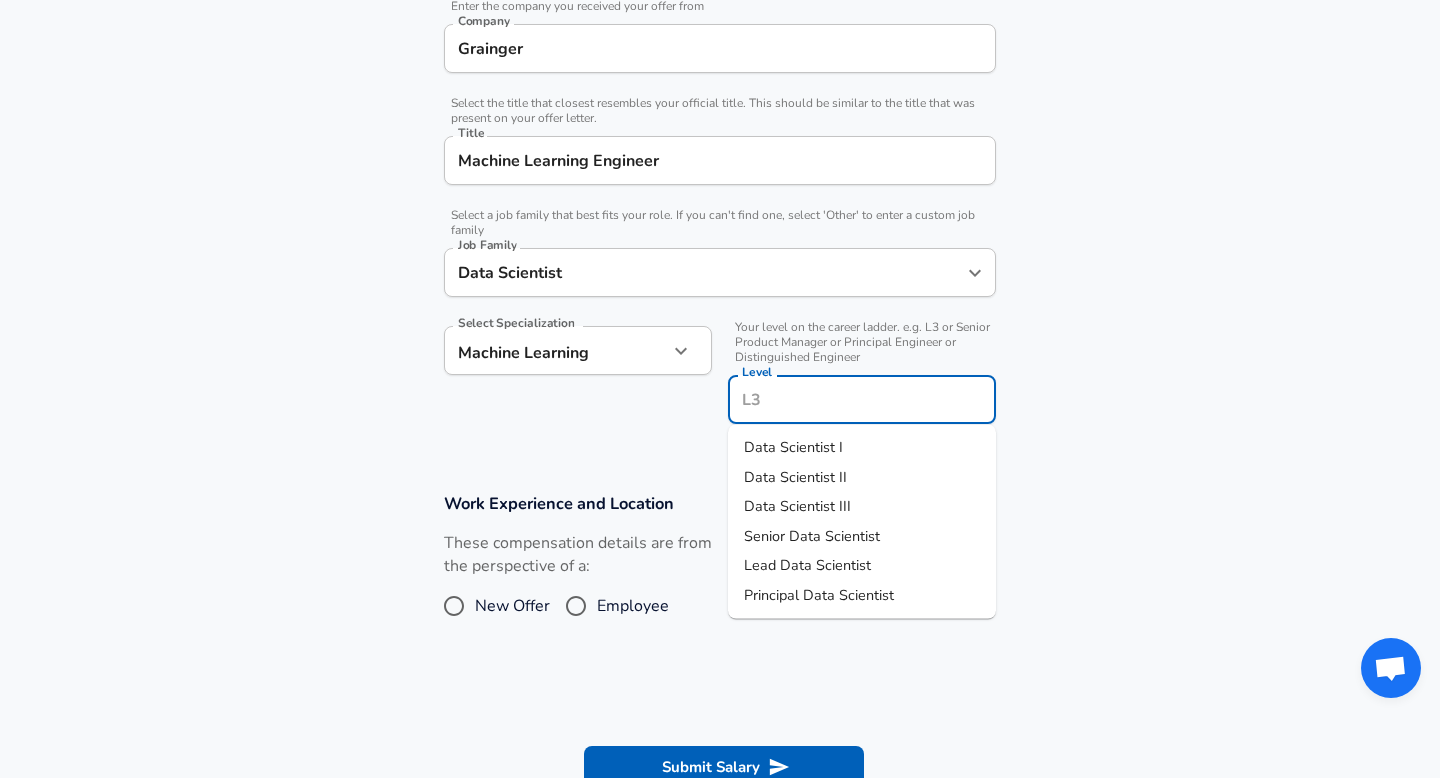 click on "Level" at bounding box center (862, 399) 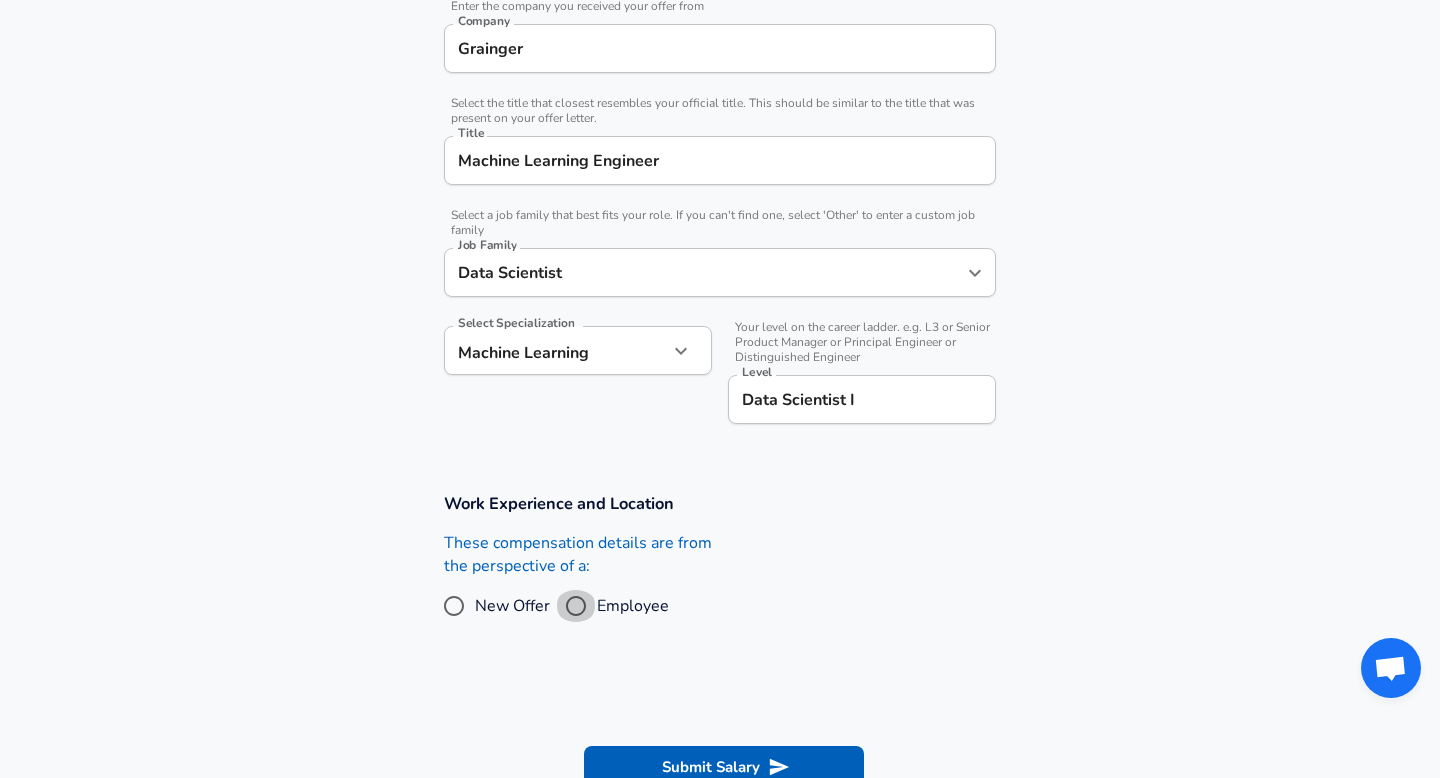 click on "Employee" at bounding box center (576, 606) 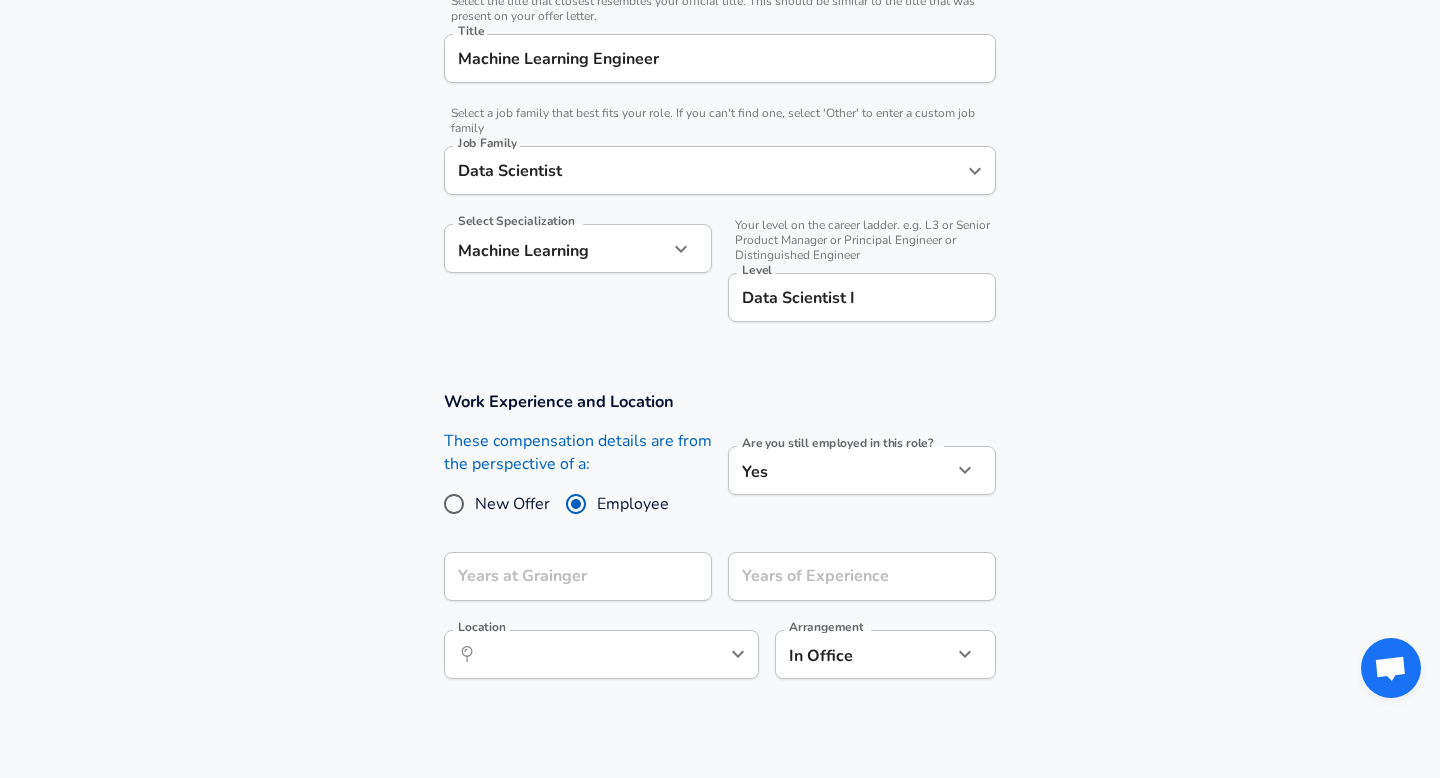 scroll, scrollTop: 703, scrollLeft: 0, axis: vertical 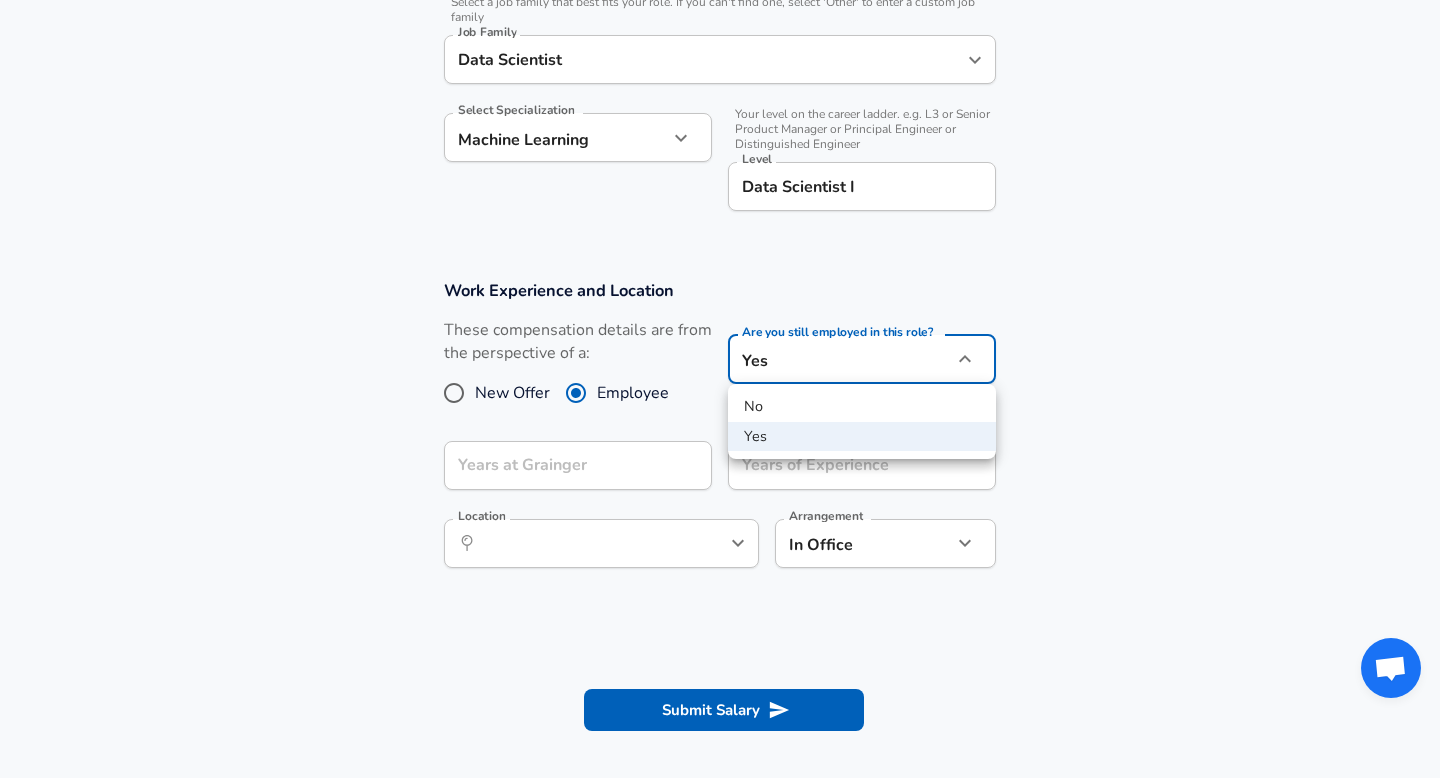click on "Restart Add Your Salary Upload your offer letter   to verify your submission Enhance Privacy and Anonymity Yes Automatically hides specific fields until there are enough submissions to safely display the full details.   More Details Based on your submission and the data points that we have already collected, we will automatically hide and anonymize specific fields if there aren't enough data points to remain sufficiently anonymous. Company & Title Information   Enter the company you received your offer from Company Grainger Company   Select the title that closest resembles your official title. This should be similar to the title that was present on your offer letter. Title Machine Learning Engineer Title   Select a job family that best fits your role. If you can't find one, select 'Other' to enter a custom job family Job Family Data Scientist Job Family Select Specialization Machine Learning Machine Learning Select Specialization   Level Data Scientist I Level Work Experience and Location New Offer Employee" at bounding box center [720, -314] 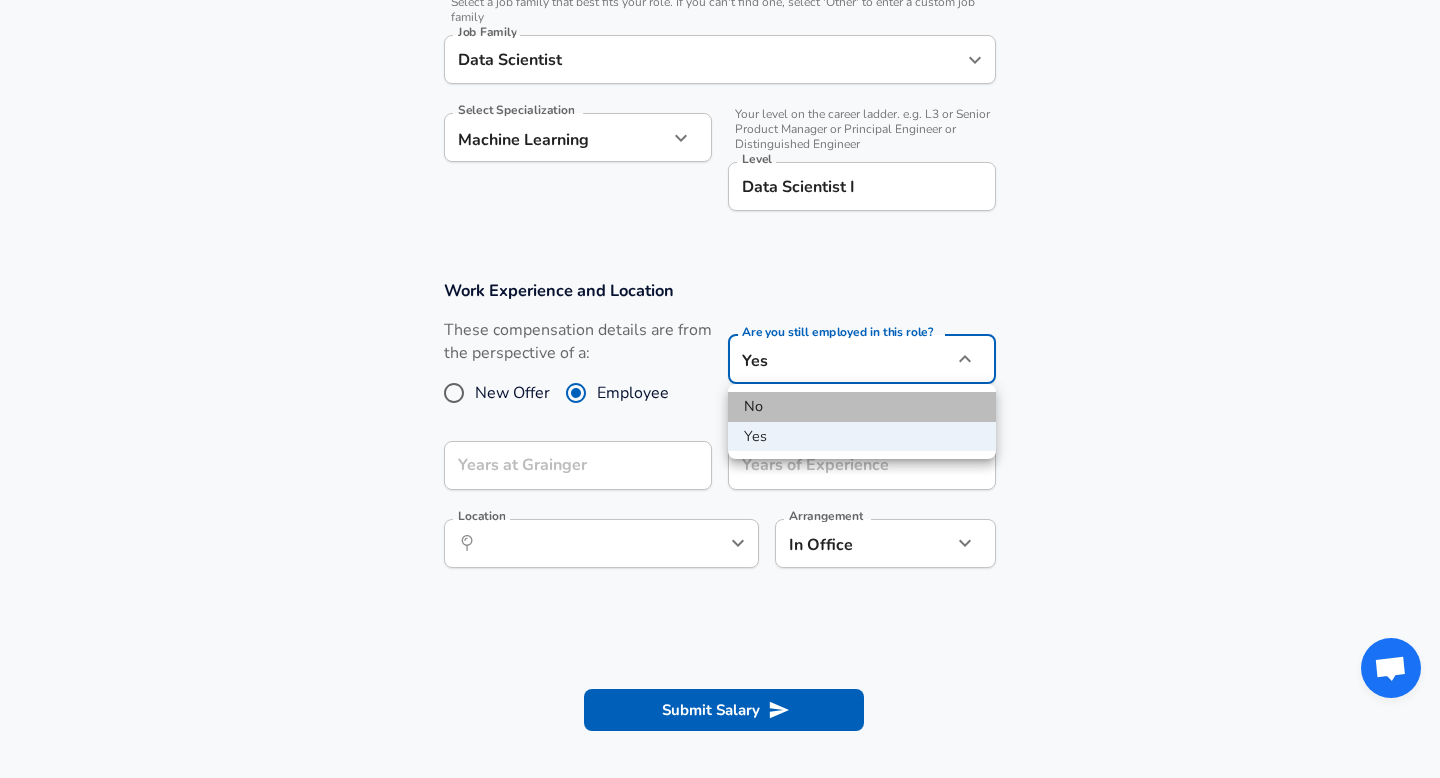 click on "No" at bounding box center [862, 407] 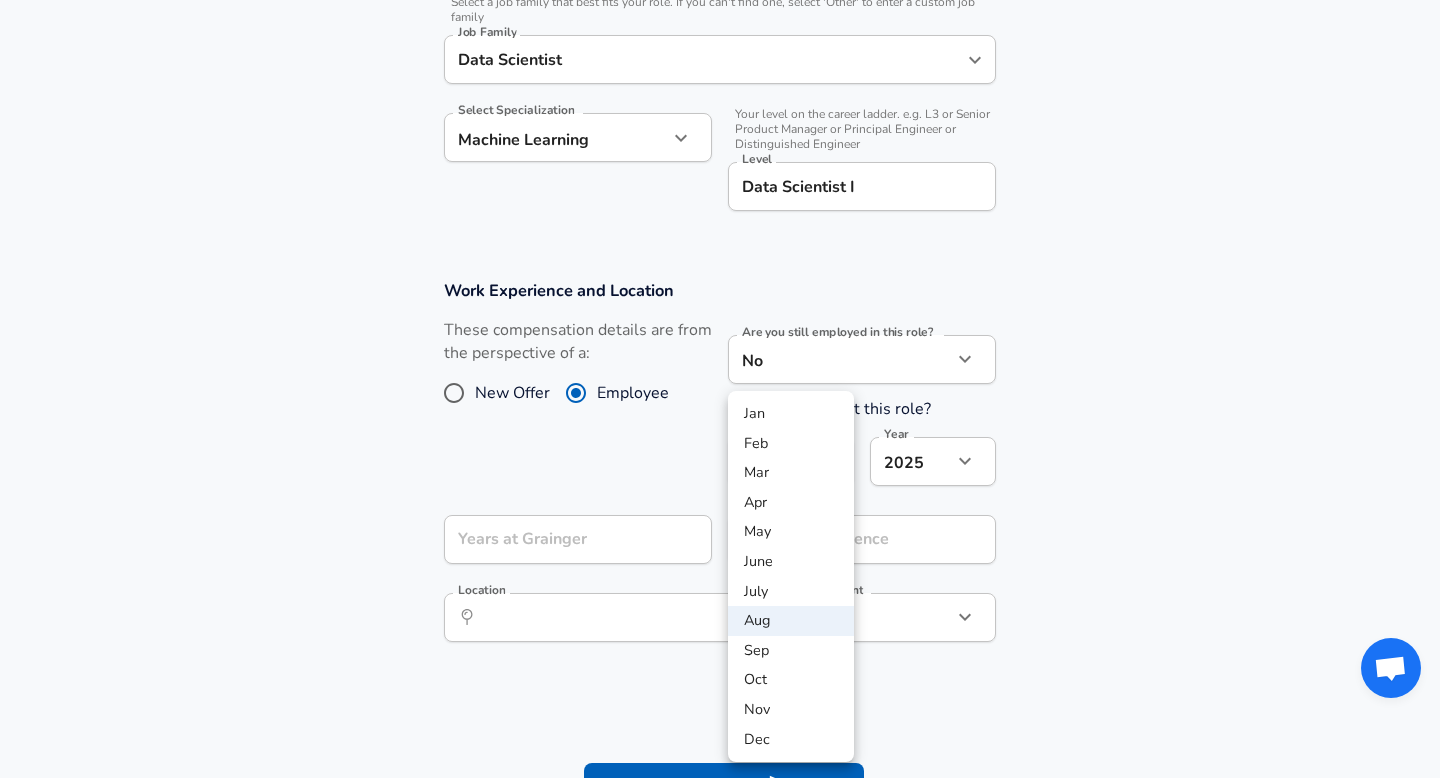 click on "Company Grainger Company Select the title that closest resembles your official title. This should be similar to the title that was present on your offer letter. Title Machine Learning Engineer Title Select a job family that best fits your role. If you can't find one, select 'Other' to enter a custom job family Job Family Data Scientist Job Family Select Specialization Machine Learning Machine Learning Select Specialization Data Scientist I Level Work Experience and Location New Offer Employee 8" at bounding box center [720, -314] 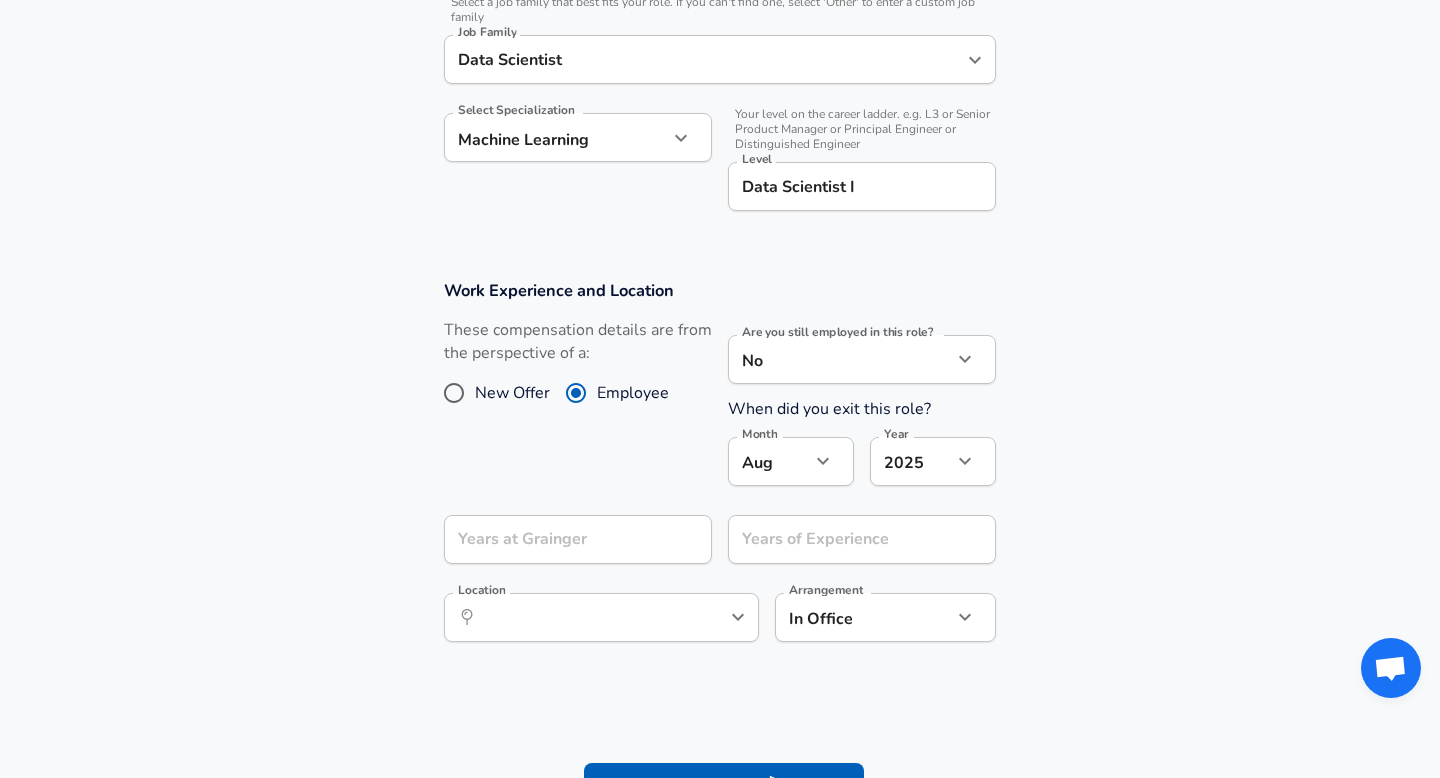 click on "Company Grainger Company Select the title that closest resembles your official title. This should be similar to the title that was present on your offer letter. Title Machine Learning Engineer Title Select a job family that best fits your role. If you can't find one, select 'Other' to enter a custom job family Job Family Data Scientist Job Family Select Specialization Machine Learning Machine Learning Select Specialization Data Scientist I Level Work Experience and Location New Offer Employee 8" at bounding box center [720, -314] 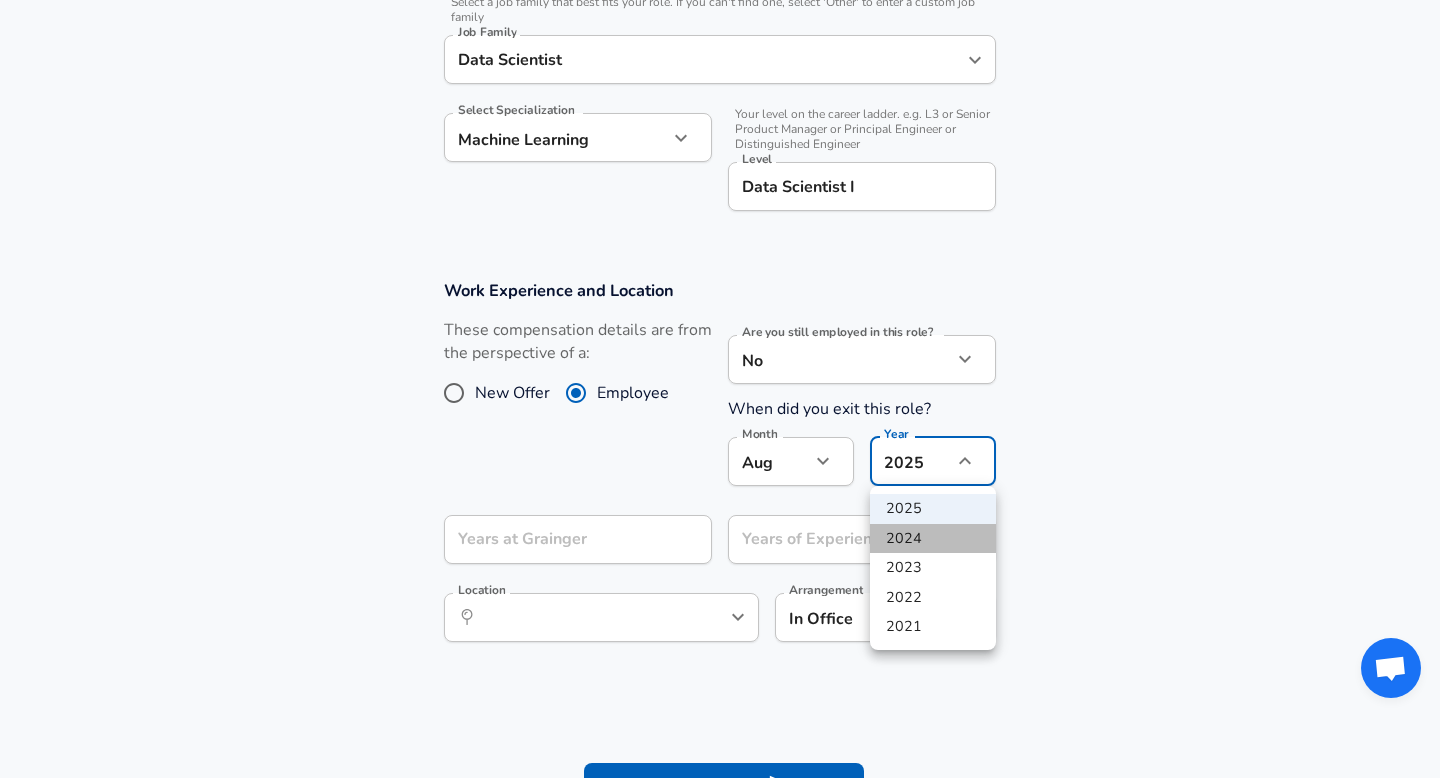click on "2024" at bounding box center [933, 539] 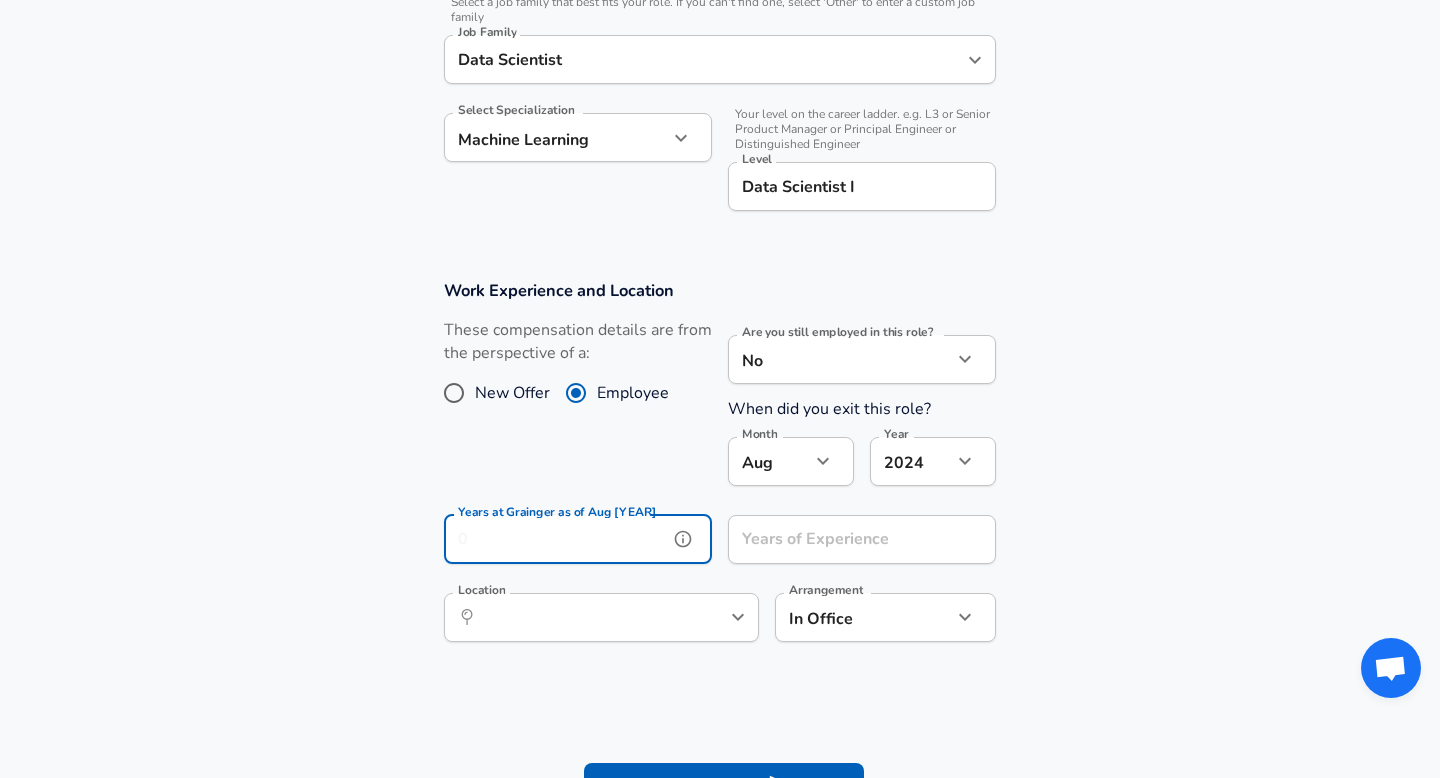click on "Years at Grainger as of Aug [YEAR]" at bounding box center [556, 539] 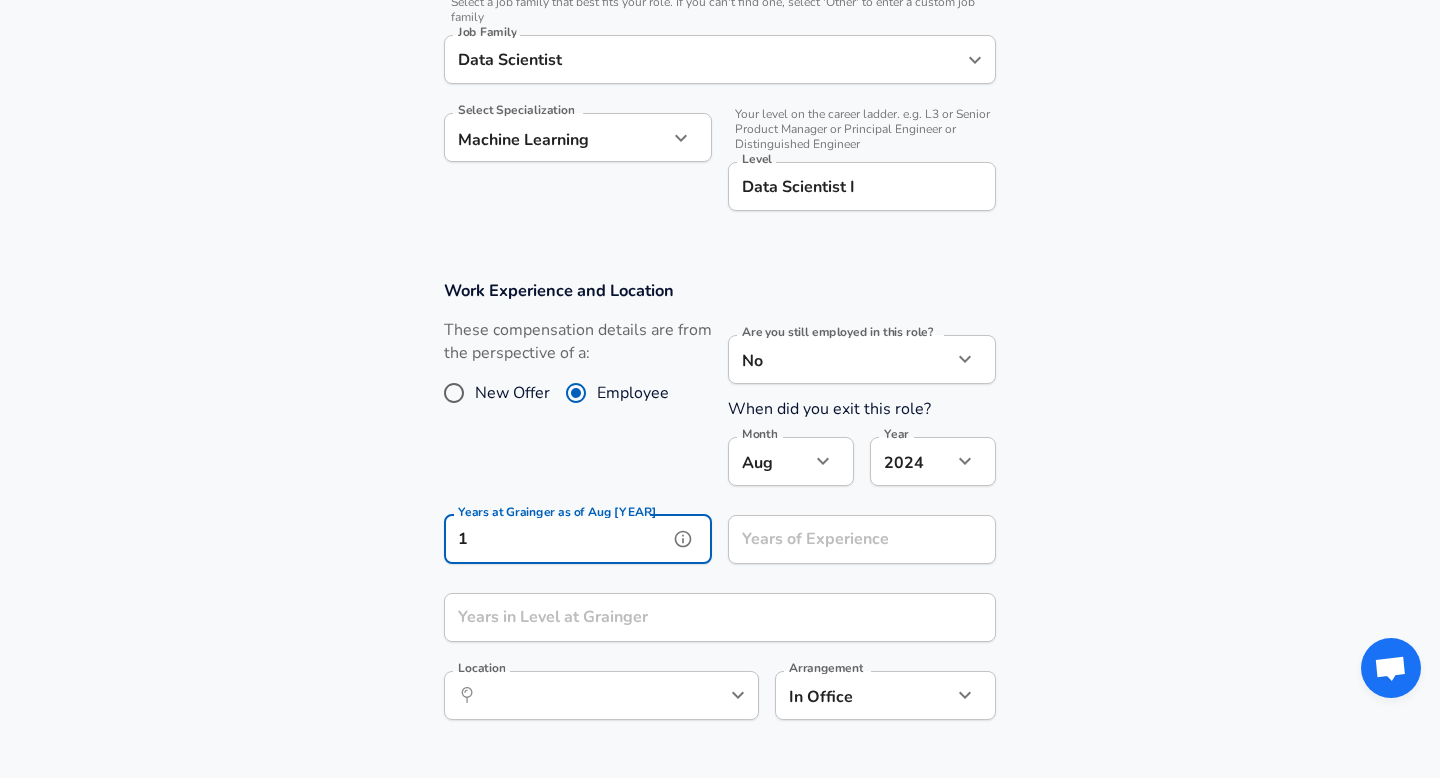 type on "1" 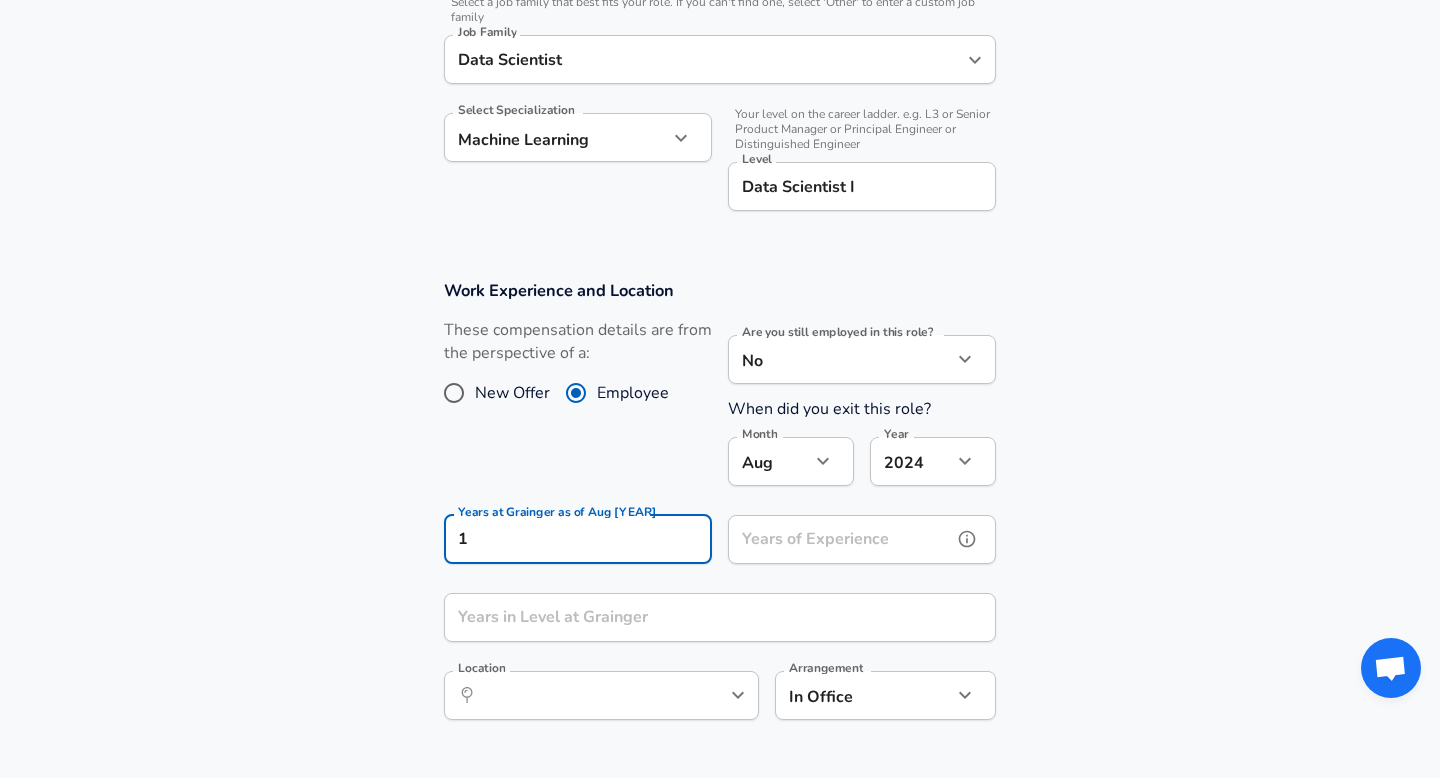 click on "Years of Experience" at bounding box center [840, 539] 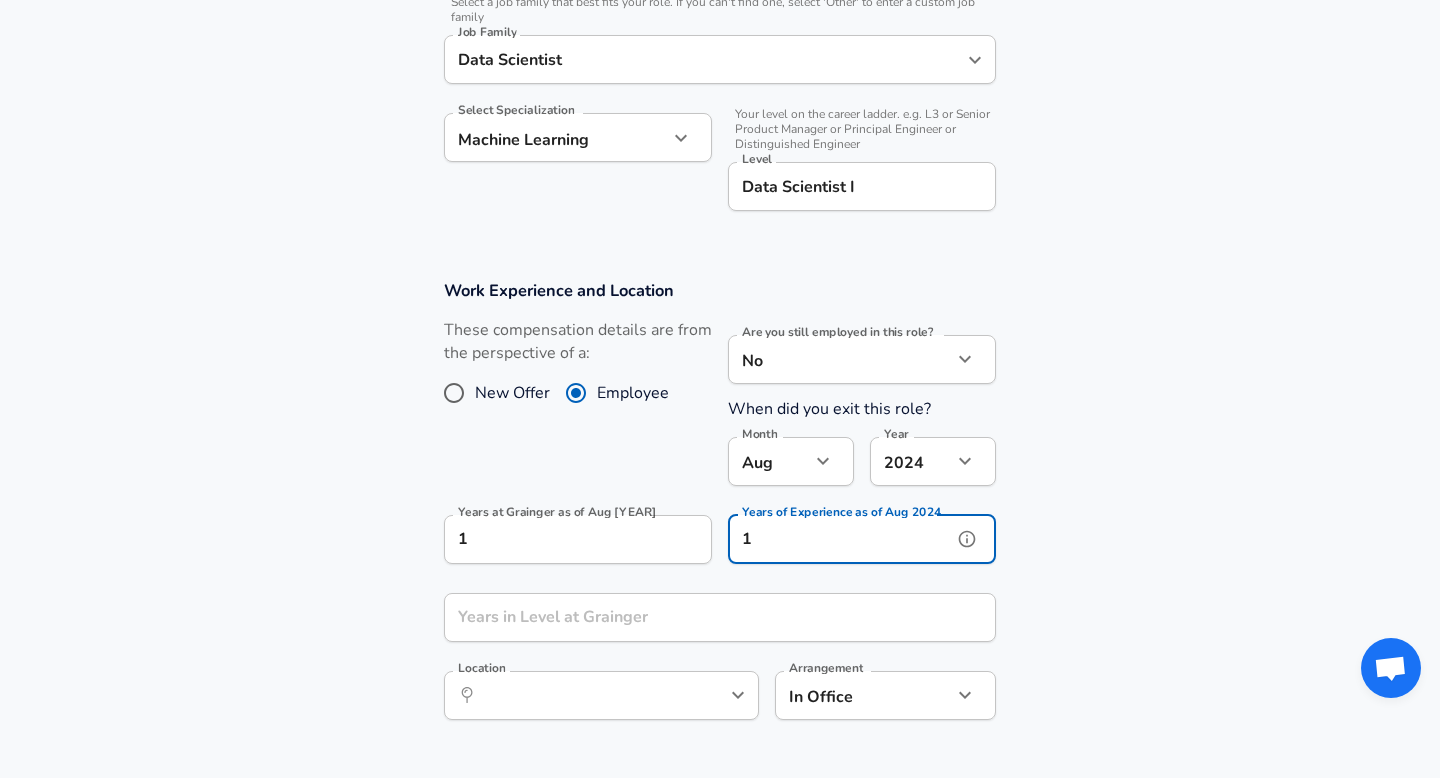 type on "1" 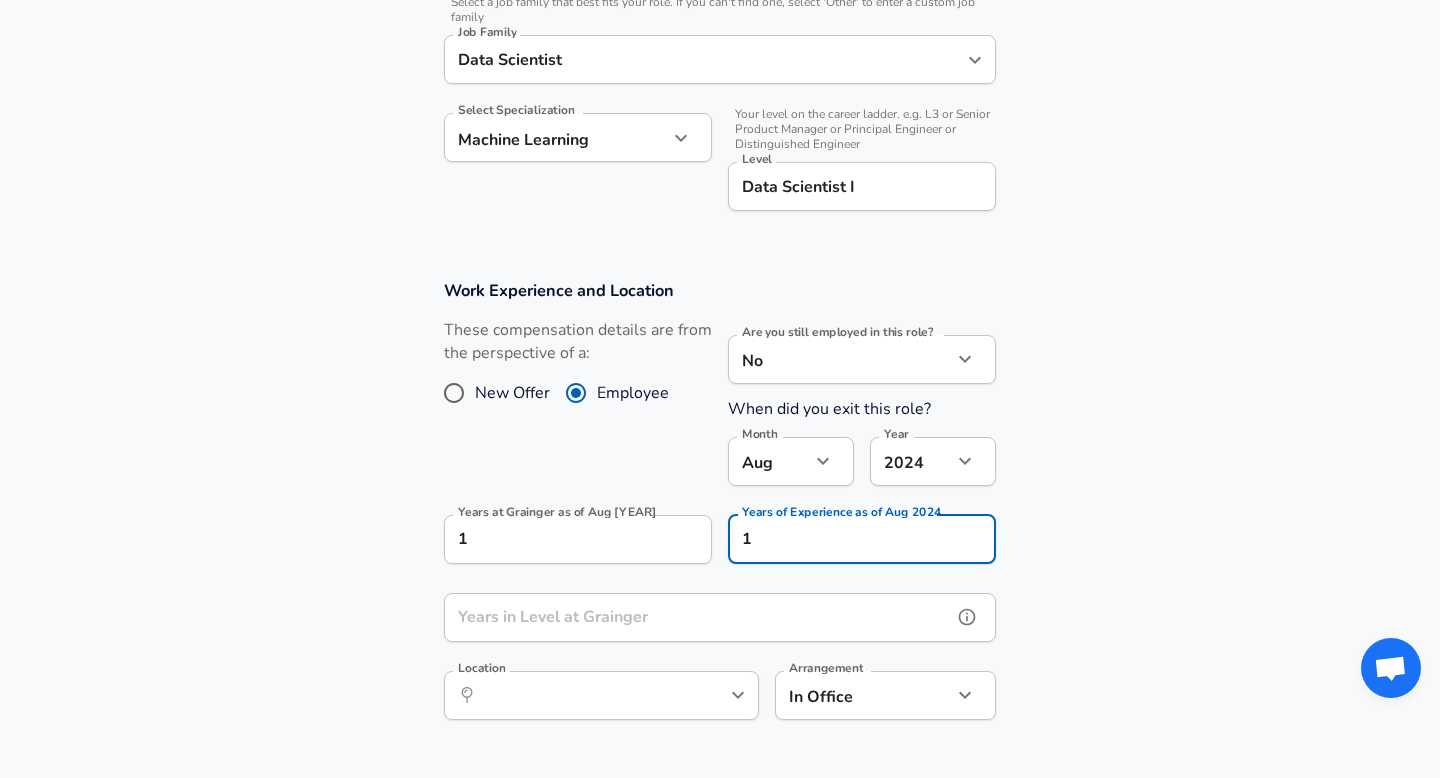 click on "Years in Level at Grainger" at bounding box center [698, 617] 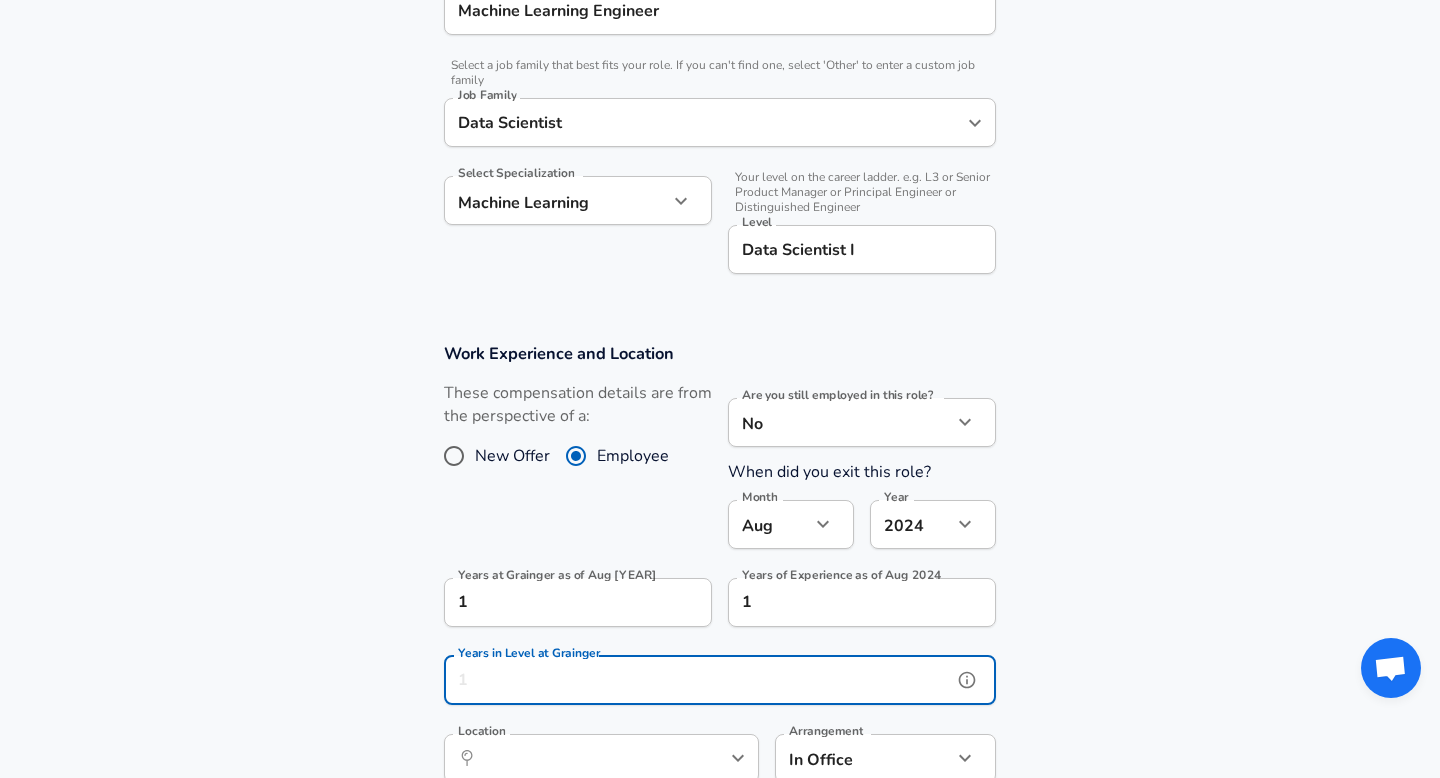 scroll, scrollTop: 604, scrollLeft: 0, axis: vertical 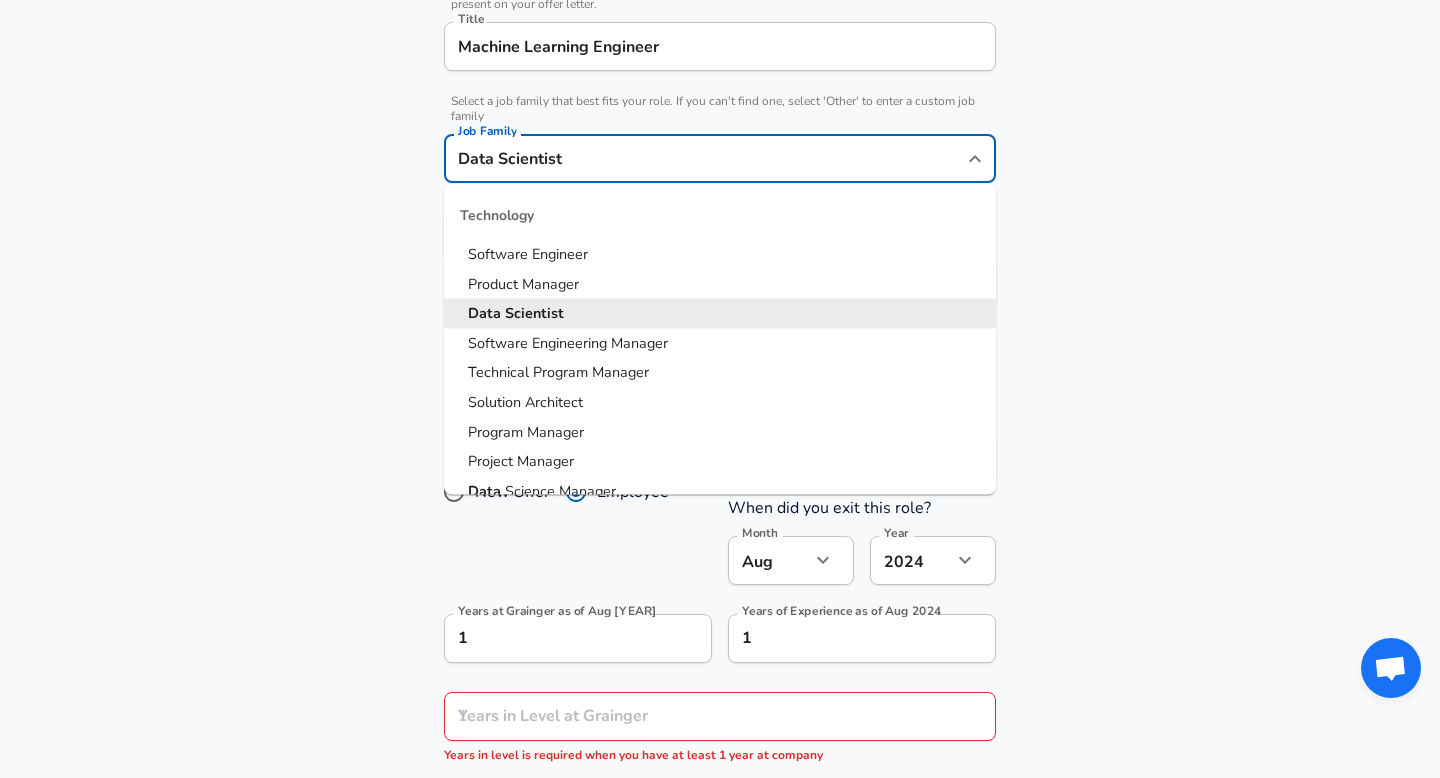 click on "Data Scientist" at bounding box center (705, 158) 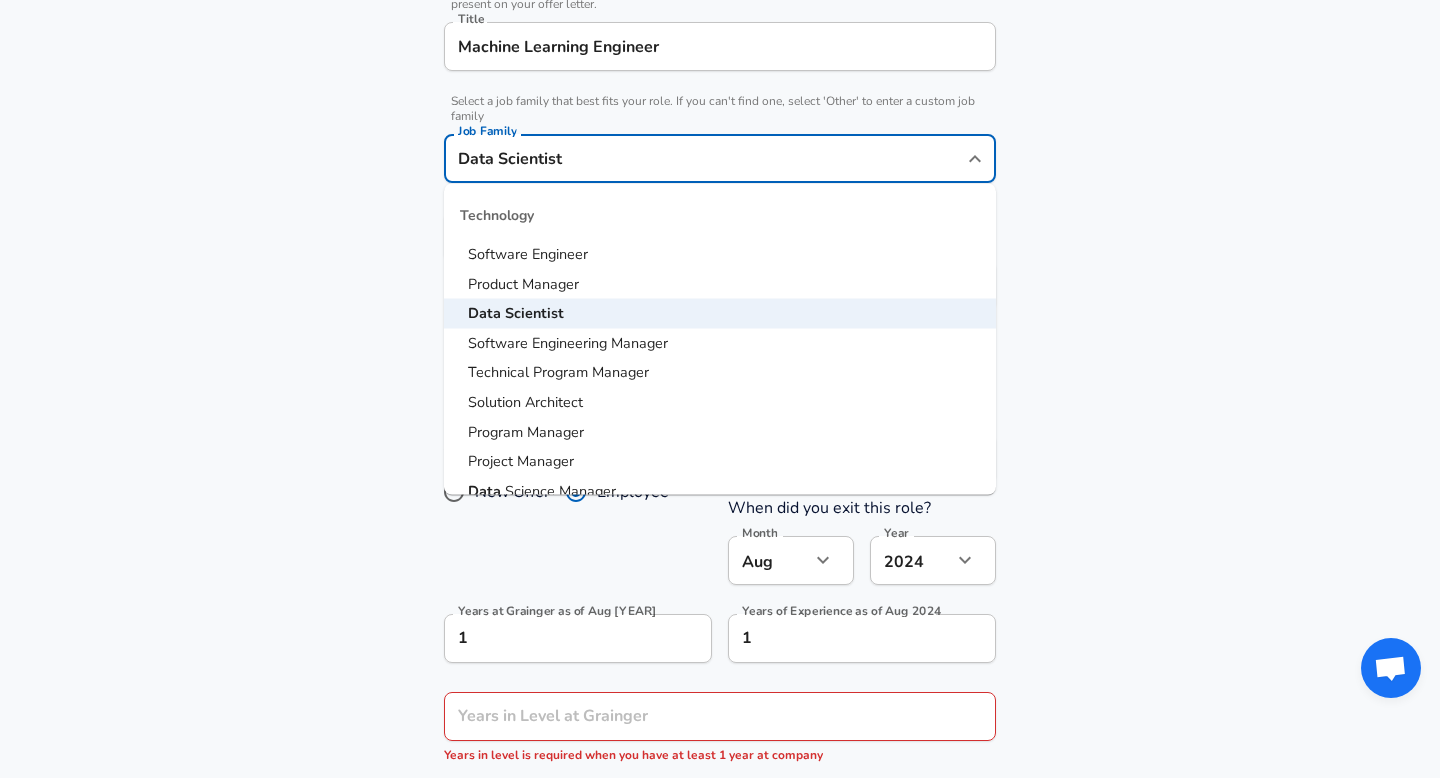 click on "Software Engineer" at bounding box center [720, 255] 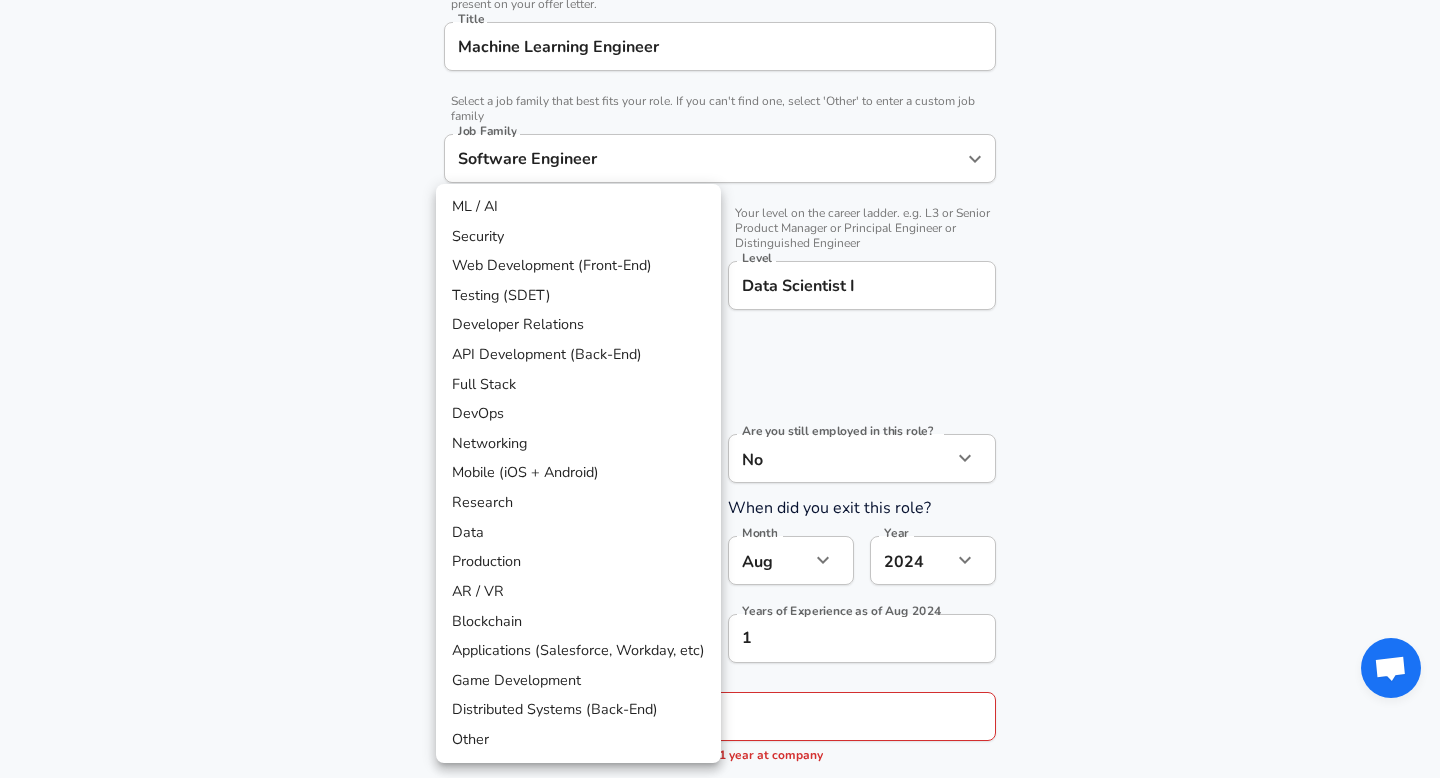 click on "Company Grainger Company Select the title that closest resembles your official title. This should be similar to the title that was present on your offer letter. Title Machine Learning Engineer Title Select a job family that best fits your role. If you can't find one, select 'Other' to enter a custom job family Job Family Software Engineer Job Family Select a Specialization that best fits your role. If you can't find one, select 'Other' to enter a custom specialization Select Specialization ​ No 8" at bounding box center [720, -215] 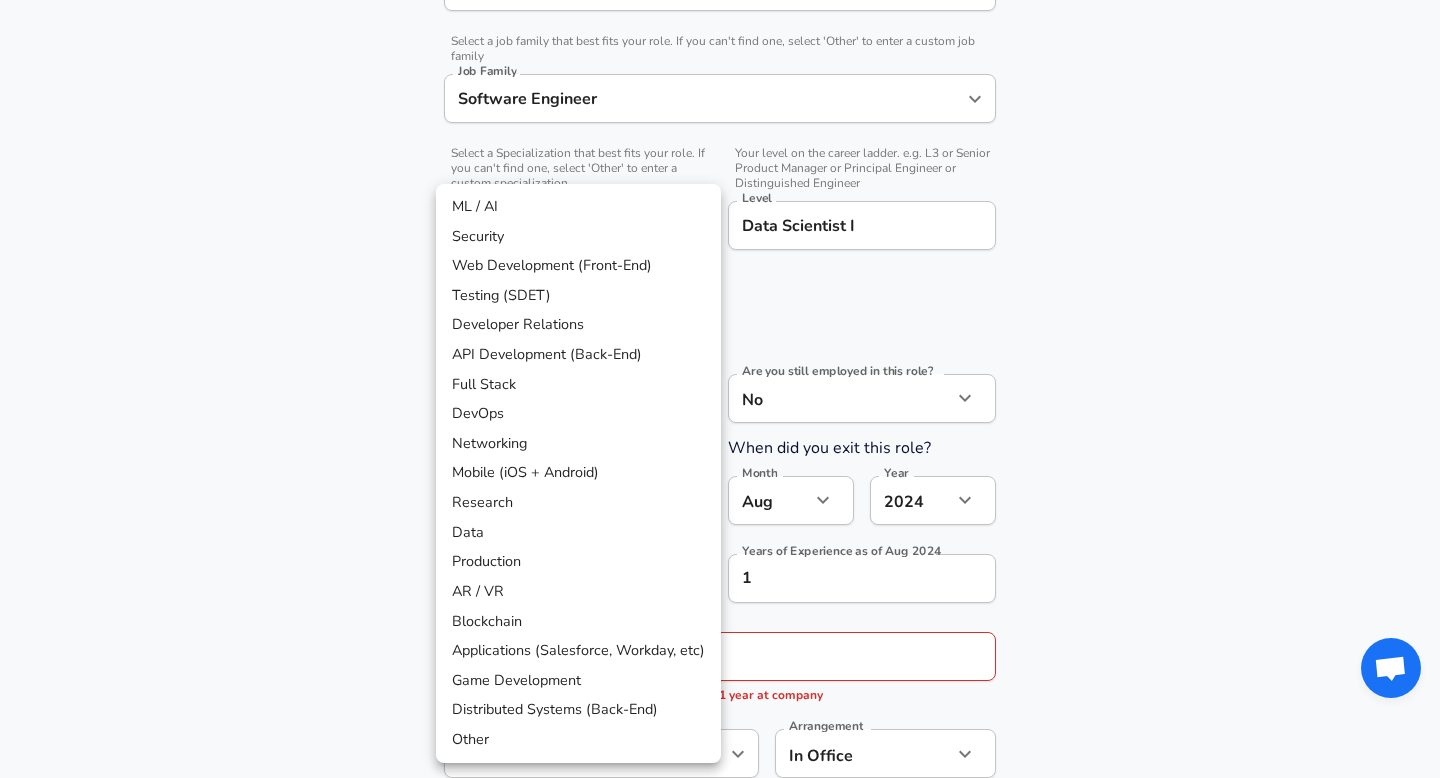 click on "ML / AI" at bounding box center (578, 207) 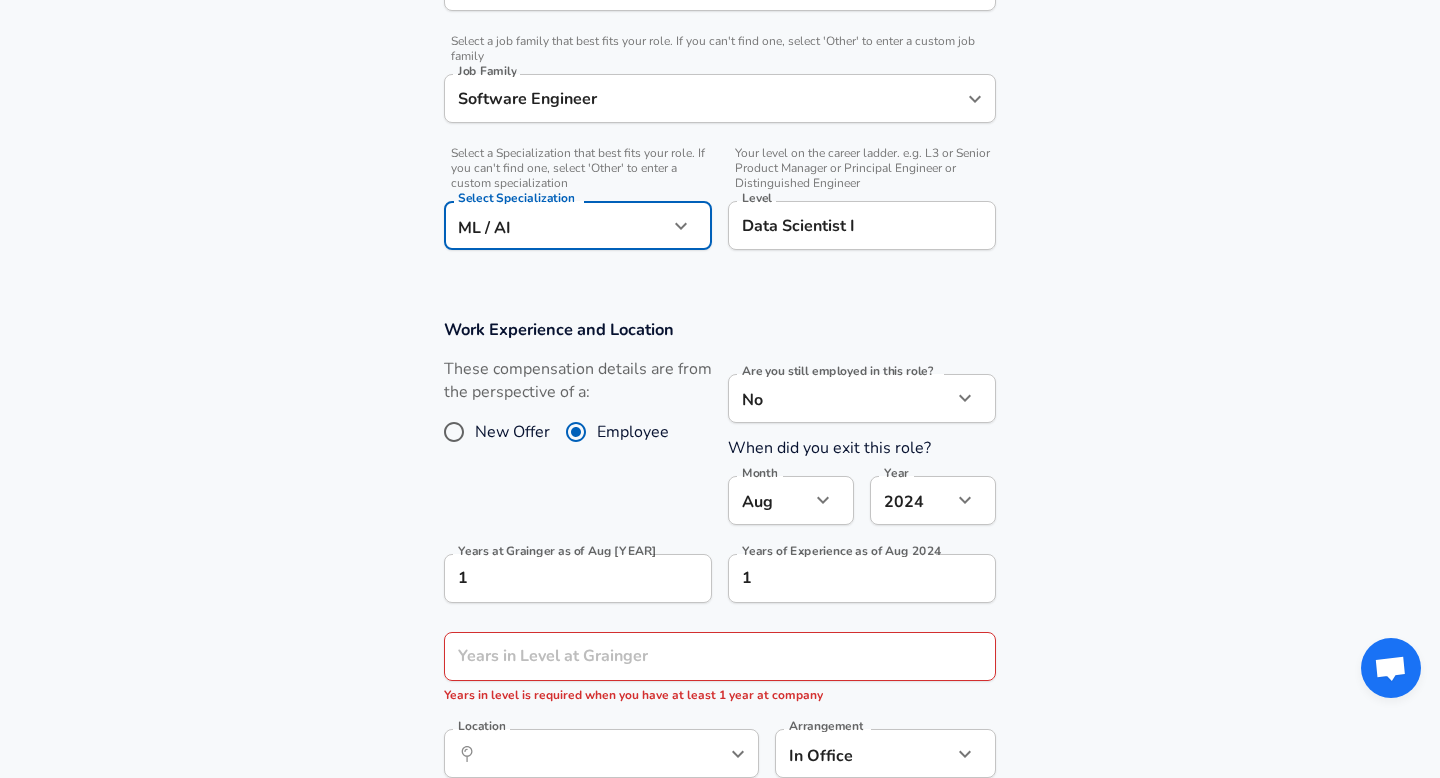 click on "Data Scientist I" at bounding box center [862, 225] 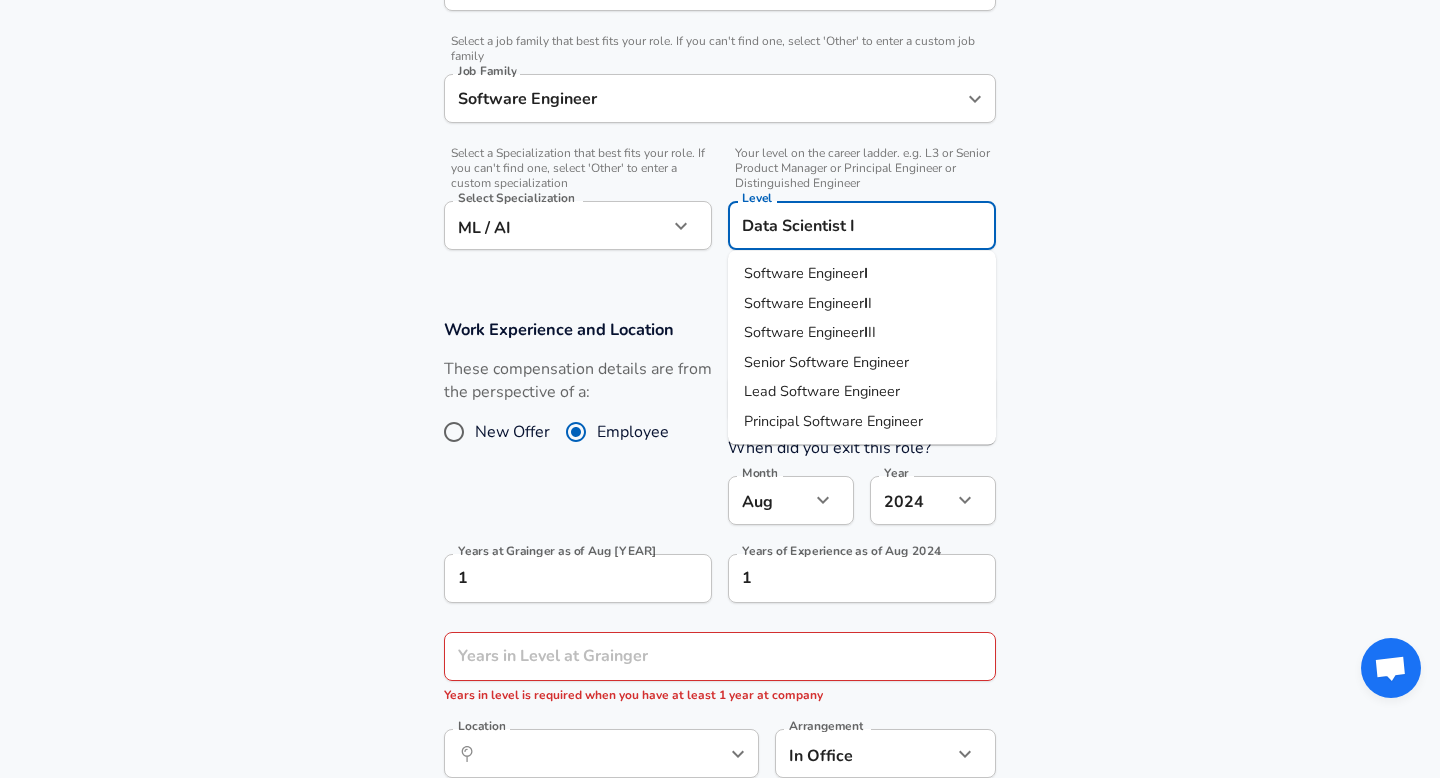 click on "Software Engineer" at bounding box center [804, 273] 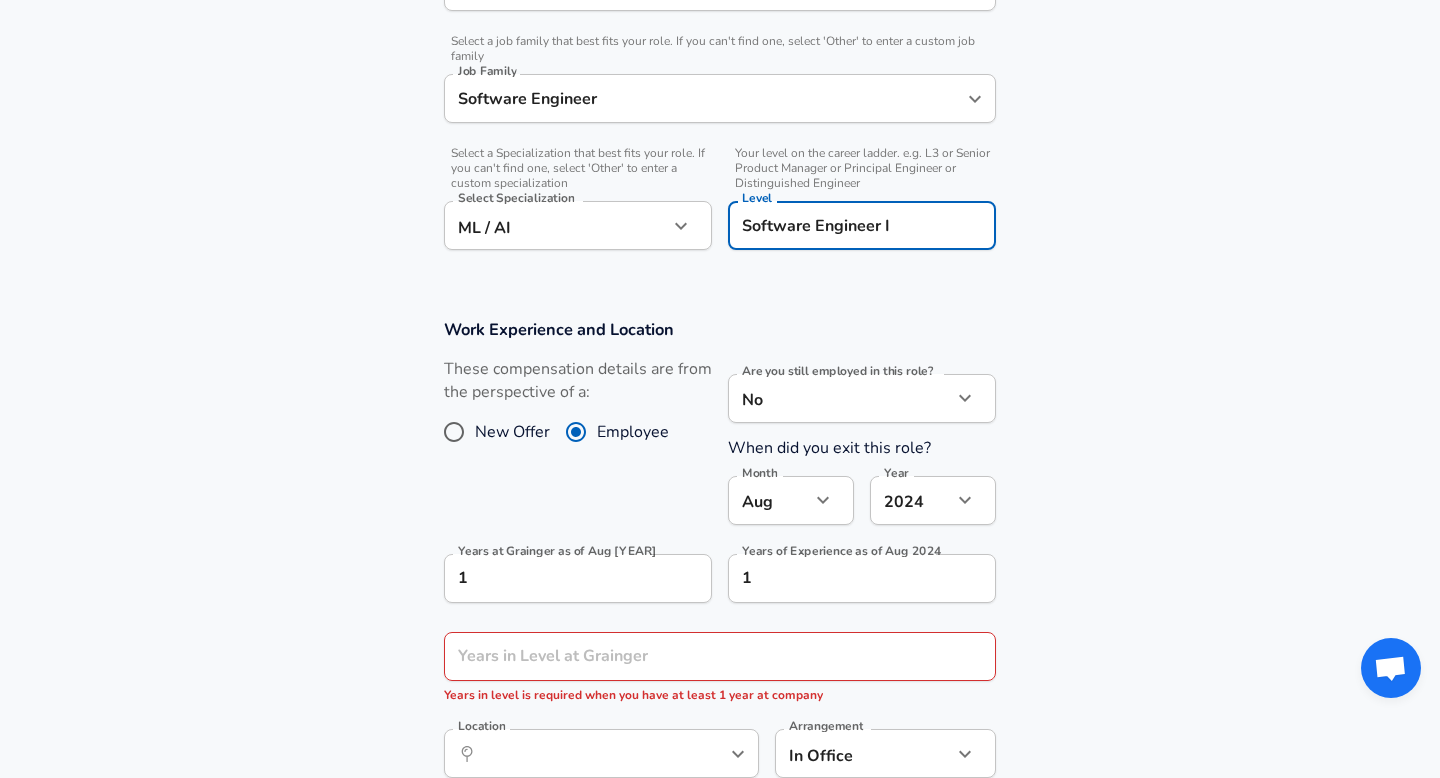 click on "Company Grainger Company Select the title that closest resembles your official title. This should be similar to the title that was present on your offer letter. Title Machine Learning Engineer Title Select a job family that best fits your role. If you can't find one, select 'Other' to enter a custom job family Job Family Software Engineer Job Family Select a Specialization that best fits your role. If you can't find one, select 'Other' to enter a custom specialization Select Specialization ML / AI ML / AI Select Specialization Your level on the career ladder. e.g. L3 or Senior Product Manager or Principal Engineer or Distinguished Engineer Level Software Engineer I Level" at bounding box center [720, 29] 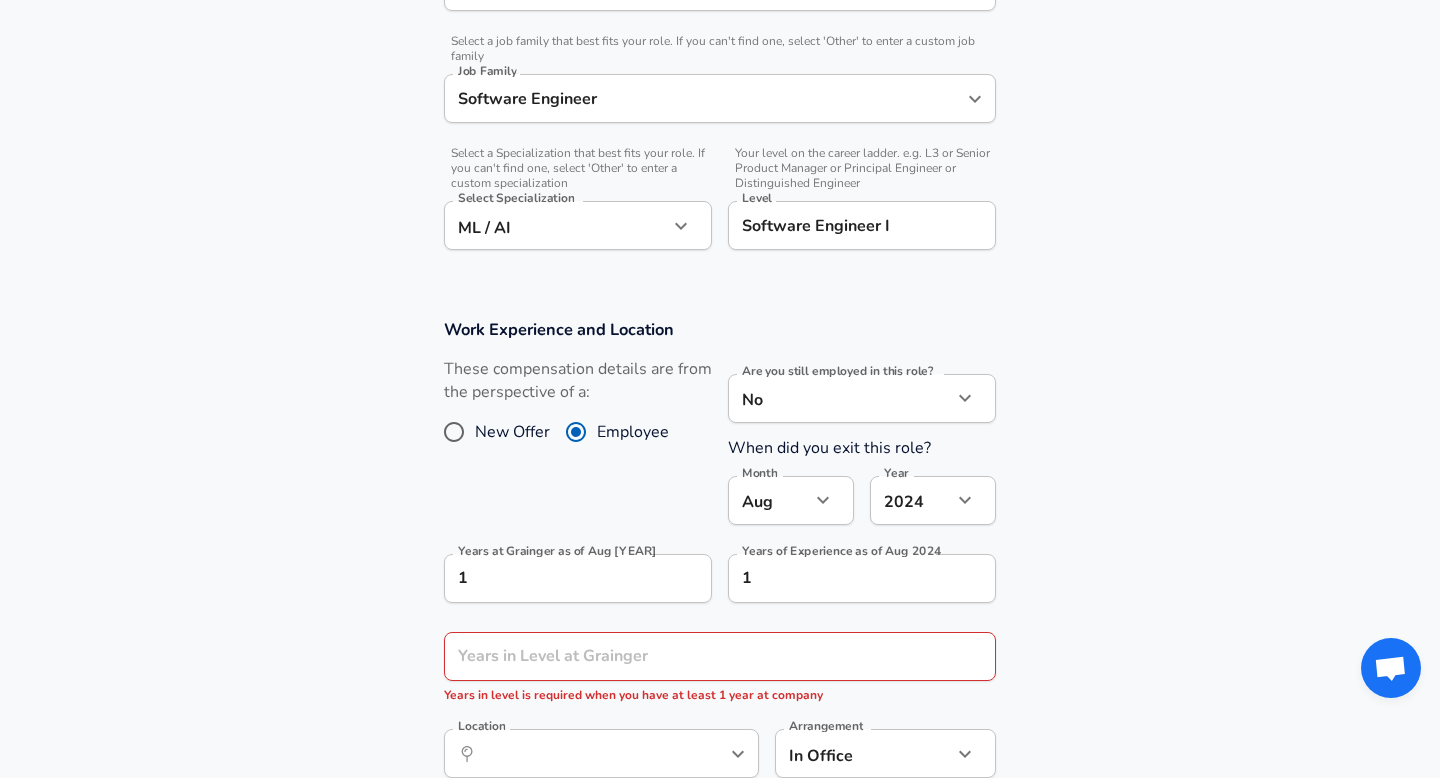 click on "Software Engineer I" at bounding box center [862, 225] 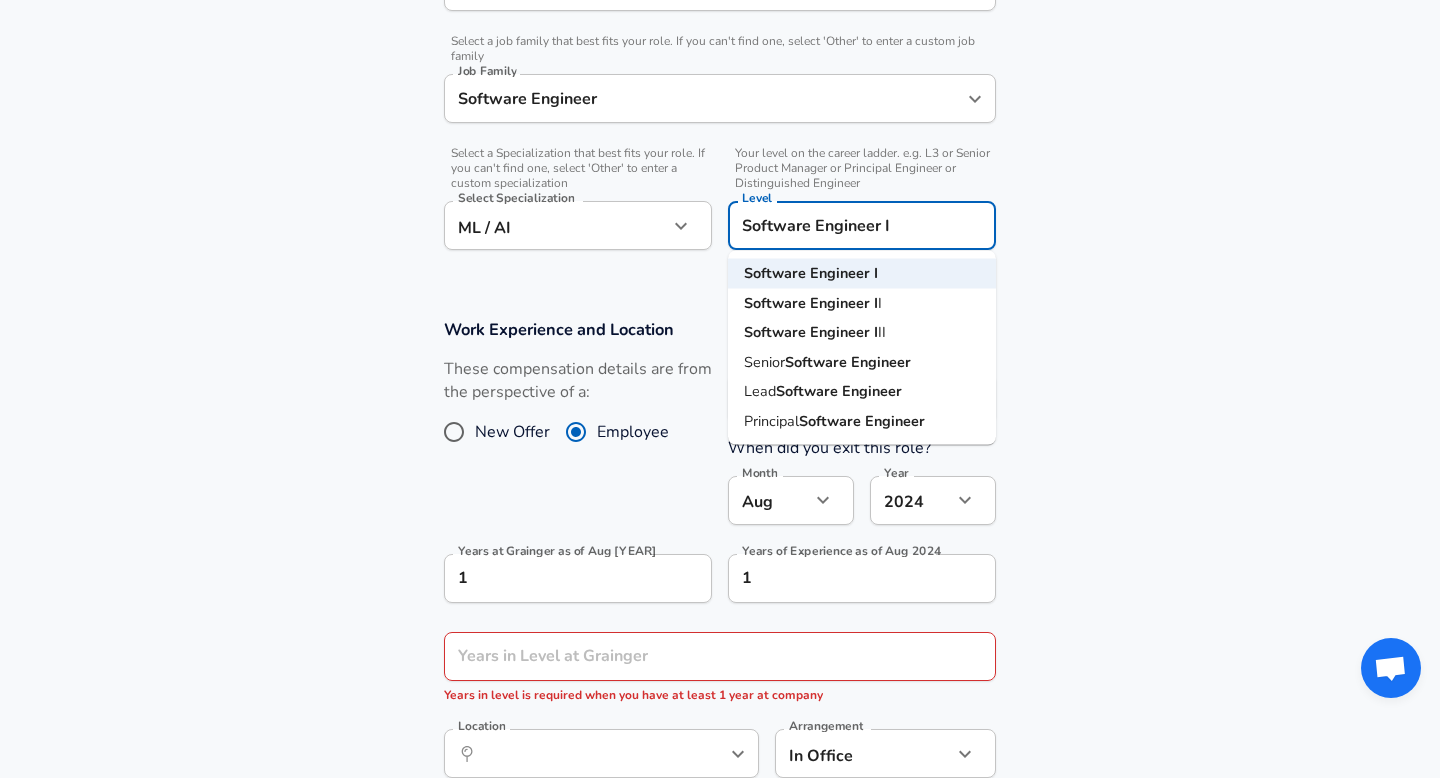 click on "Engineer" at bounding box center [842, 332] 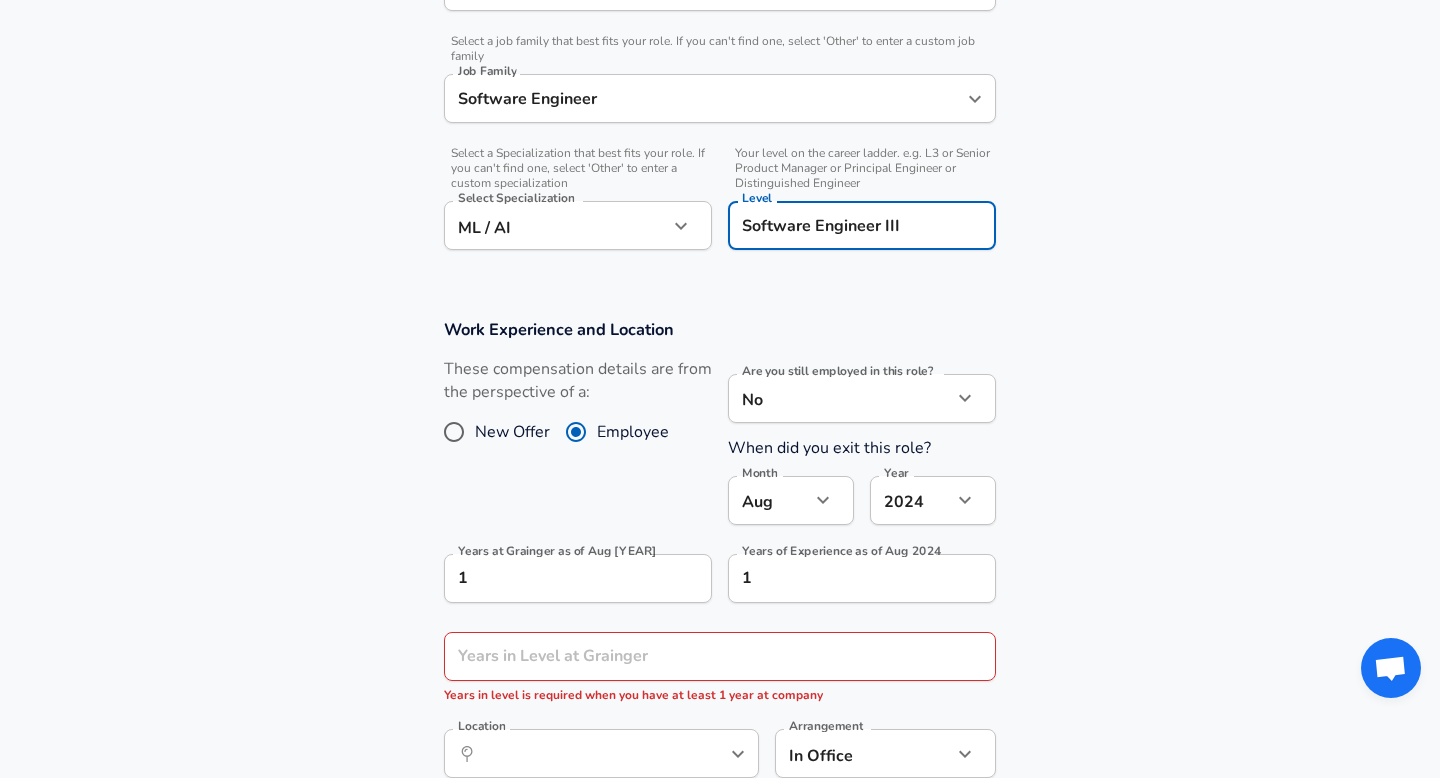 click on "Company Grainger Company Select the title that closest resembles your official title. This should be similar to the title that was present on your offer letter. Title Machine Learning Engineer Title Select a job family that best fits your role. If you can't find one, select 'Other' to enter a custom job family Job Family Software Engineer Job Family Select a Specialization that best fits your role. If you can't find one, select 'Other' to enter a custom specialization Select Specialization ML / AI ML / AI Select Specialization Your level on the career ladder. e.g. L3 or Senior Product Manager or Principal Engineer or Distinguished Engineer Level Software Engineer I Level" at bounding box center (720, 559) 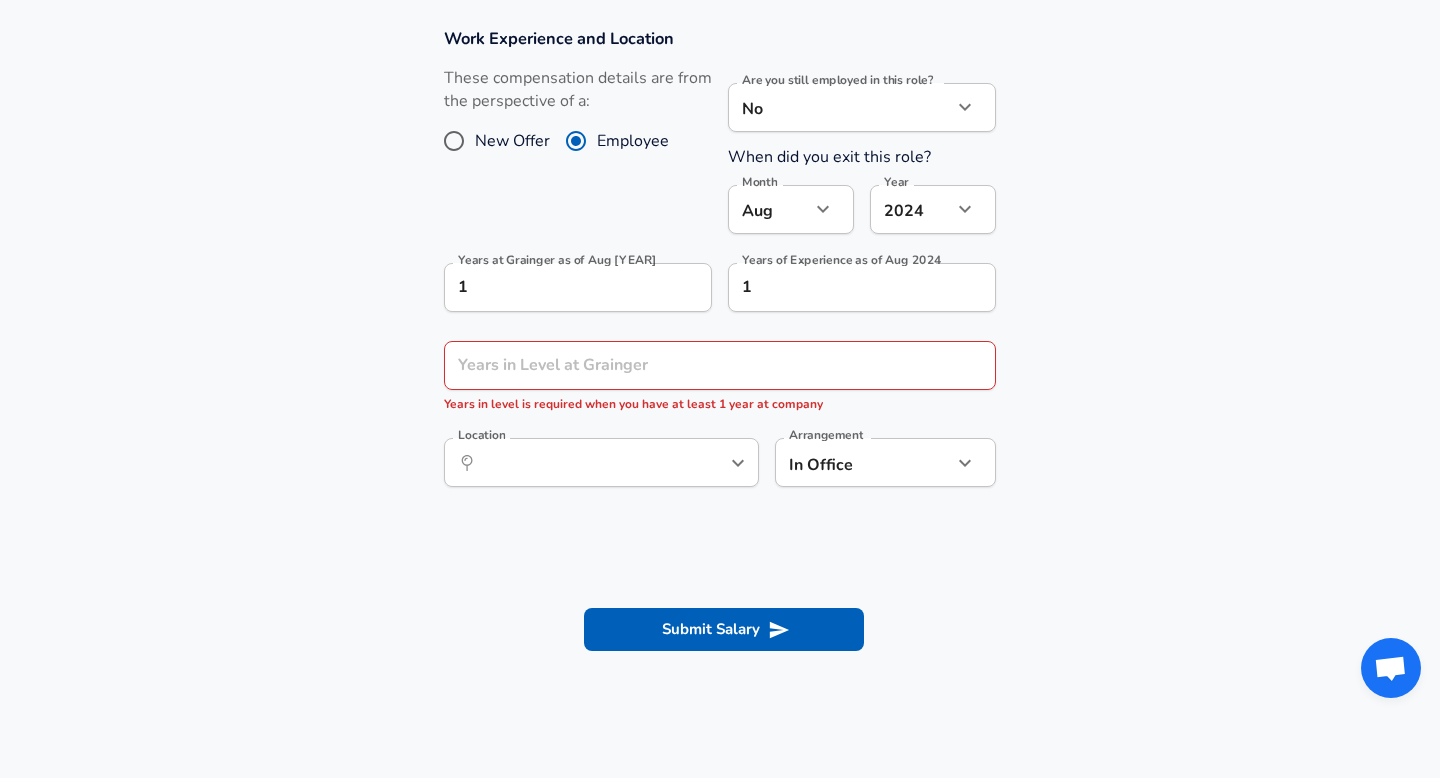 scroll, scrollTop: 963, scrollLeft: 0, axis: vertical 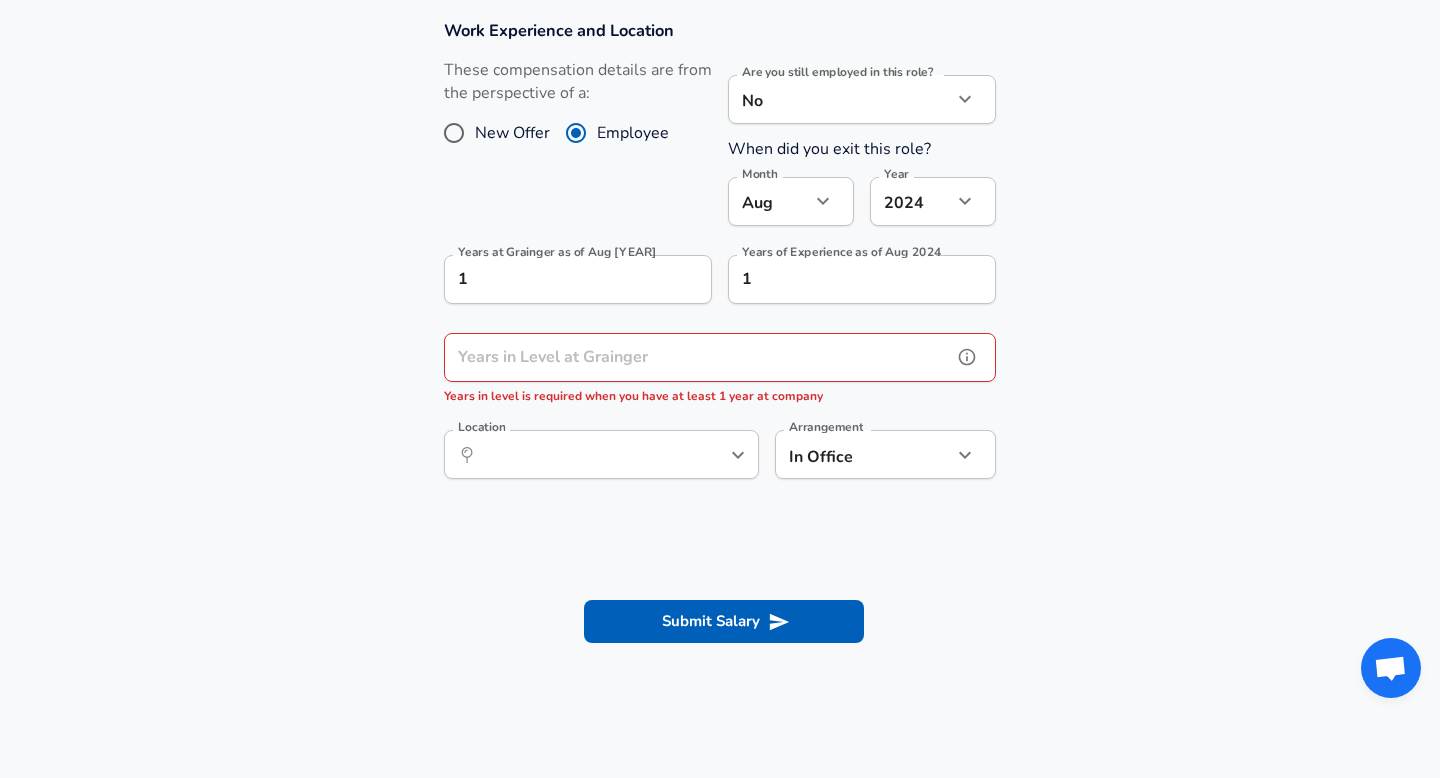 click on "Years in Level at Grainger" at bounding box center [698, 357] 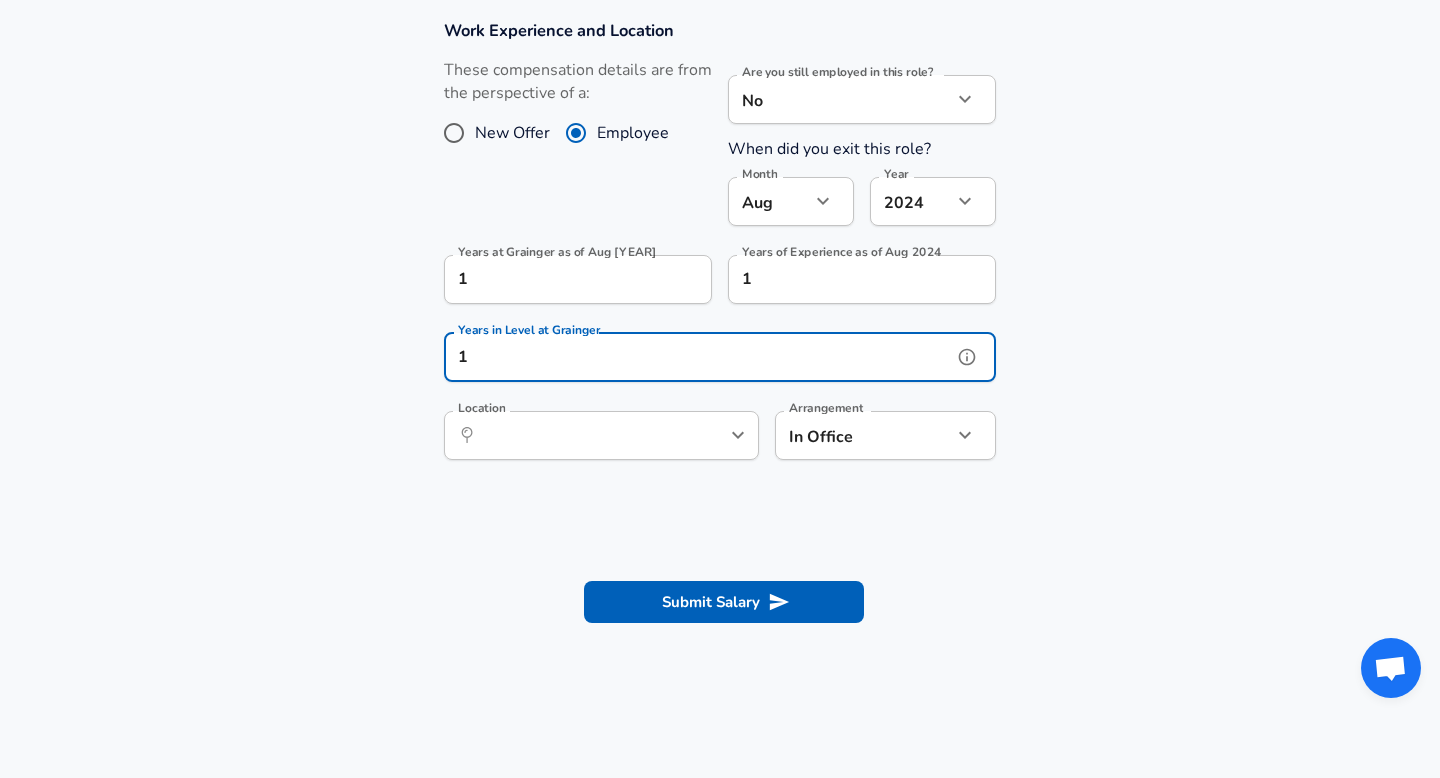 click on "​ Location" at bounding box center (601, 435) 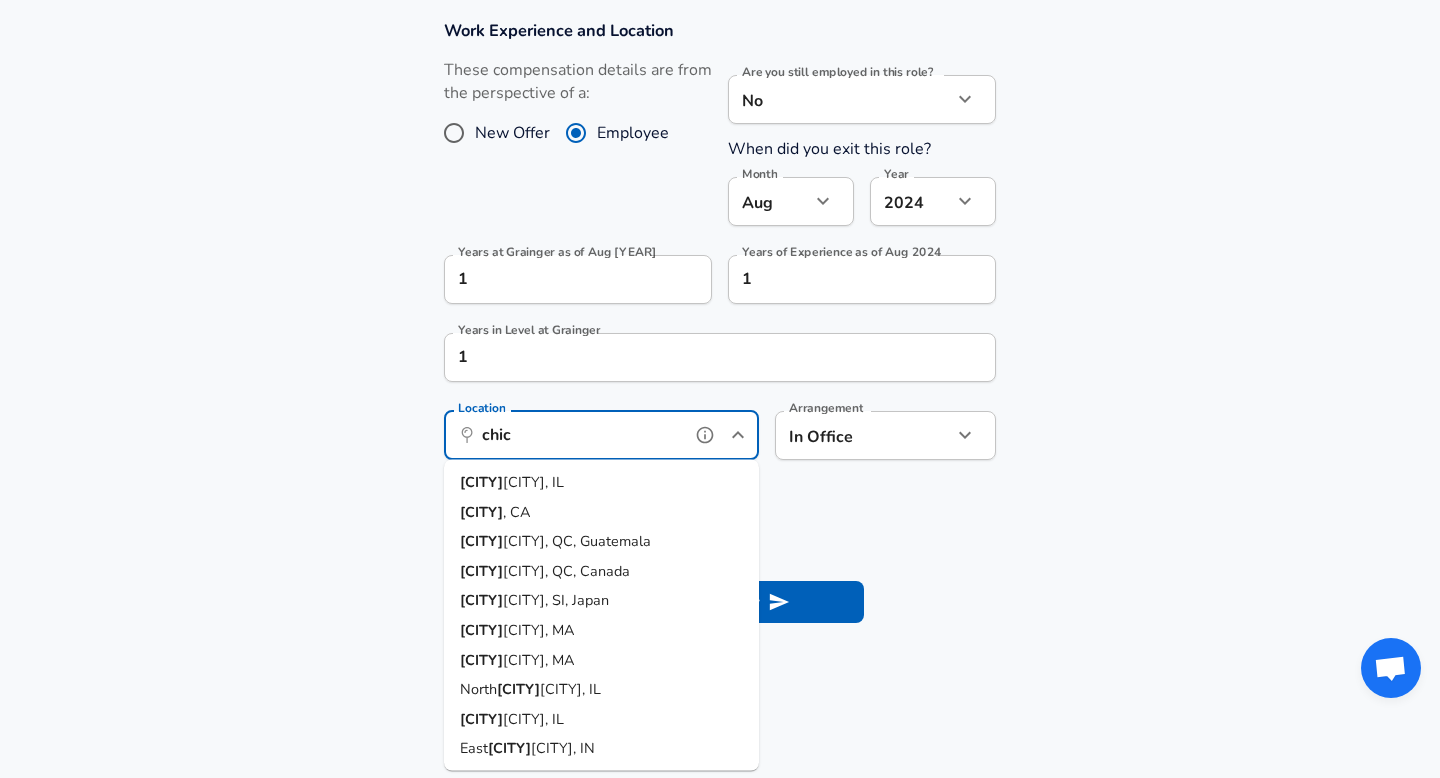 click on "[CITY], IL" at bounding box center (601, 483) 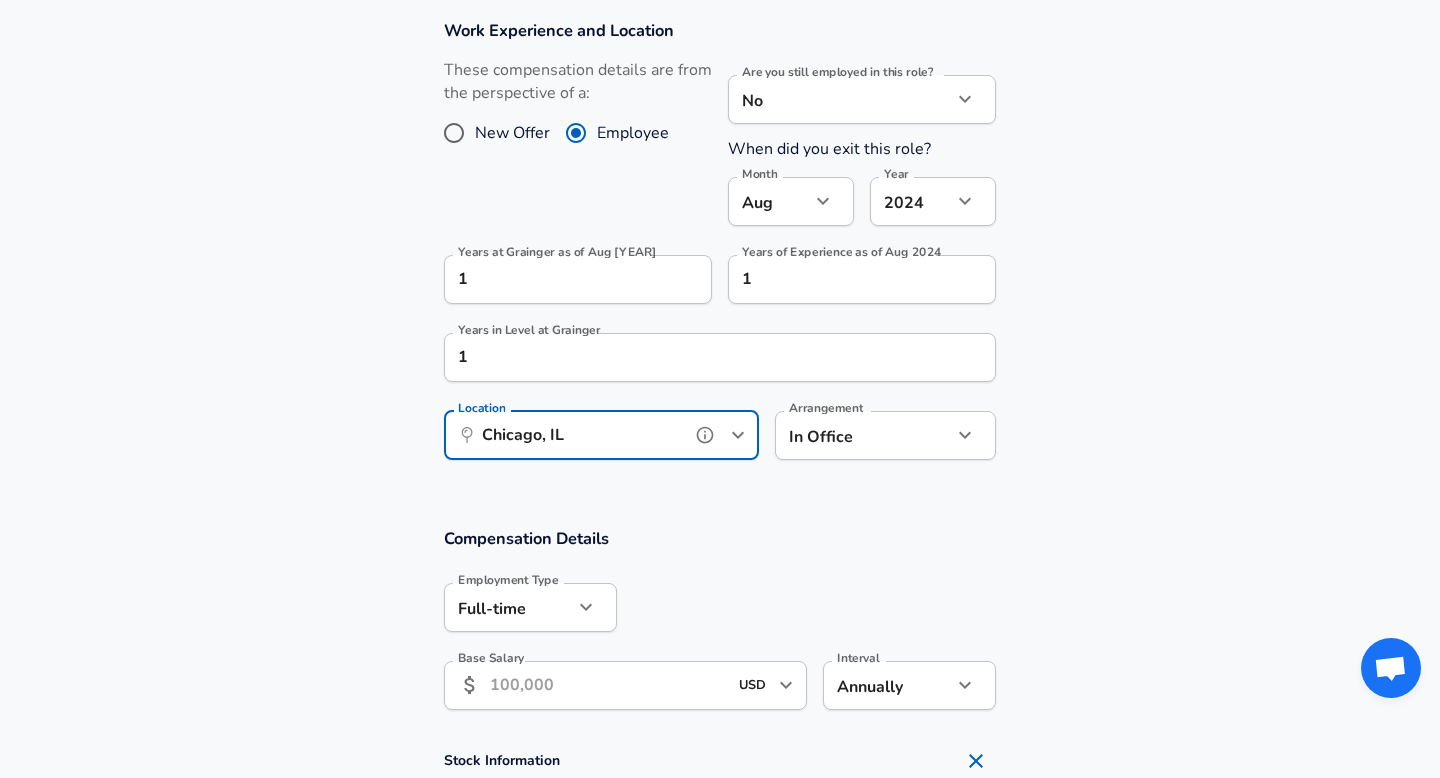type on "Chicago, IL" 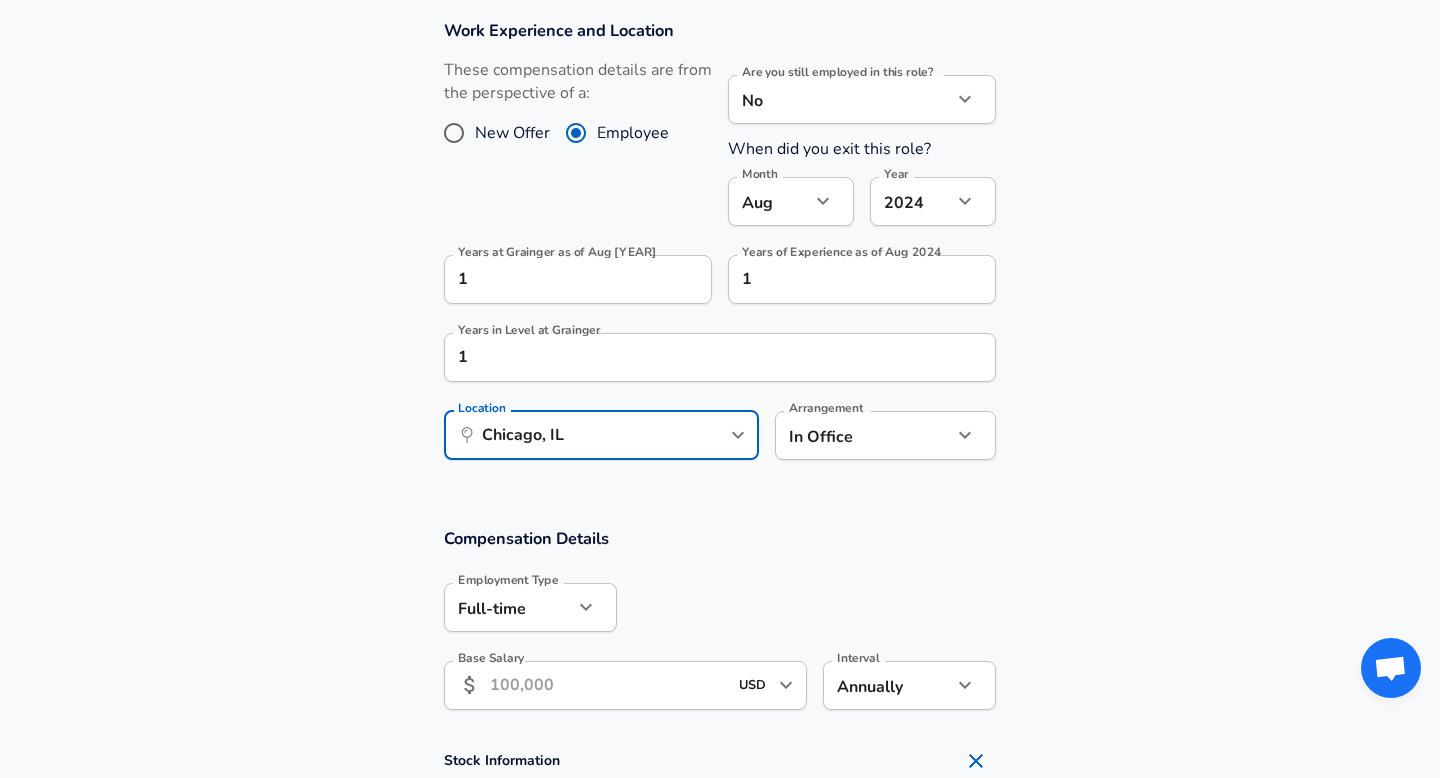 click on "Company Grainger Company Select the title that closest resembles your official title. This should be similar to the title that was present on your offer letter. Title Machine Learning Engineer Title Select a job family that best fits your role. If you can't find one, select 'Other' to enter a custom job family Job Family Software Engineer Job Family Select a Specialization that best fits your role. If you can't find one, select 'Other' to enter a custom specialization Select Specialization ML / AI" at bounding box center [720, -574] 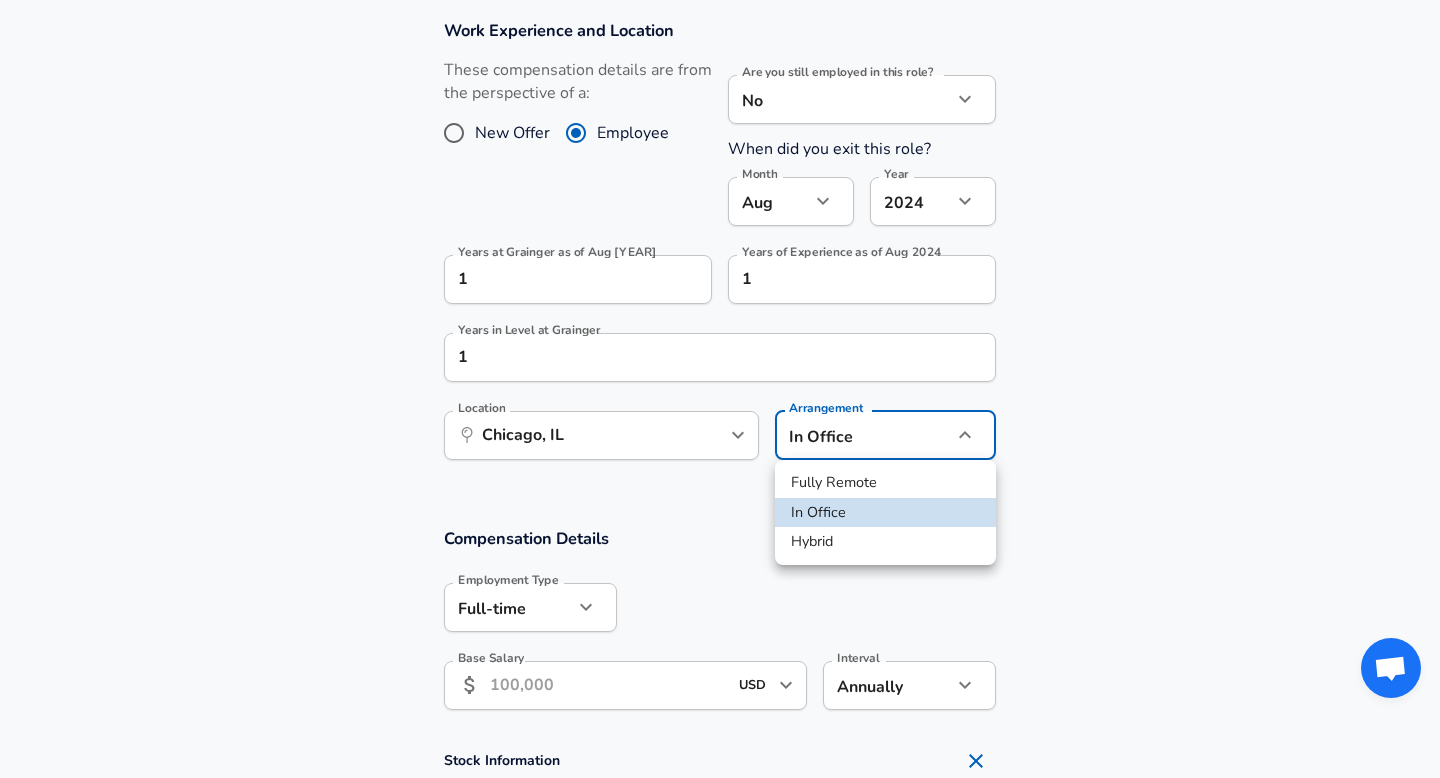 click on "Hybrid" at bounding box center [885, 542] 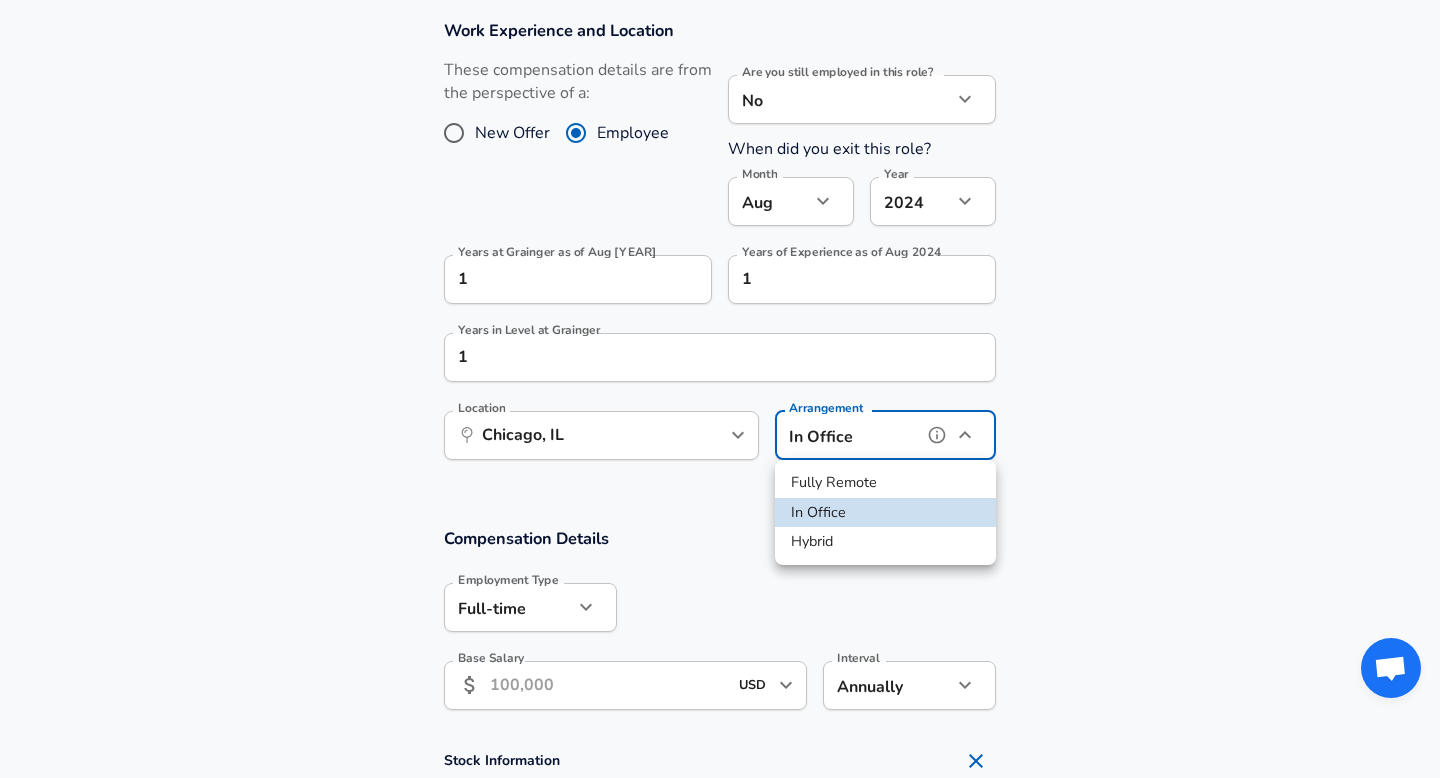type on "hybrid" 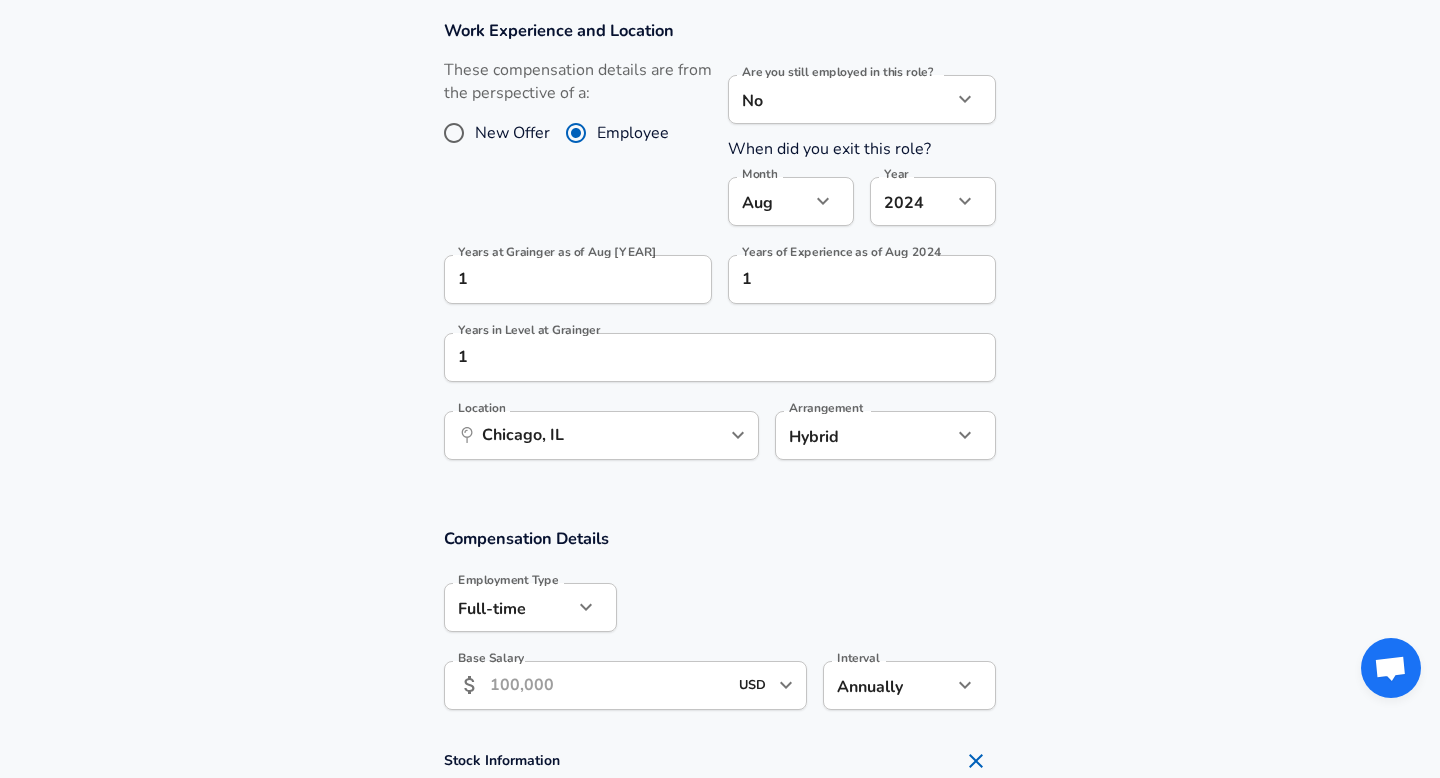 click on "Compensation Details Employment Type Full-time full_time Employment Type Base Salary ​ USD ​ Base Salary Interval Annually yearly Interval" at bounding box center [720, 625] 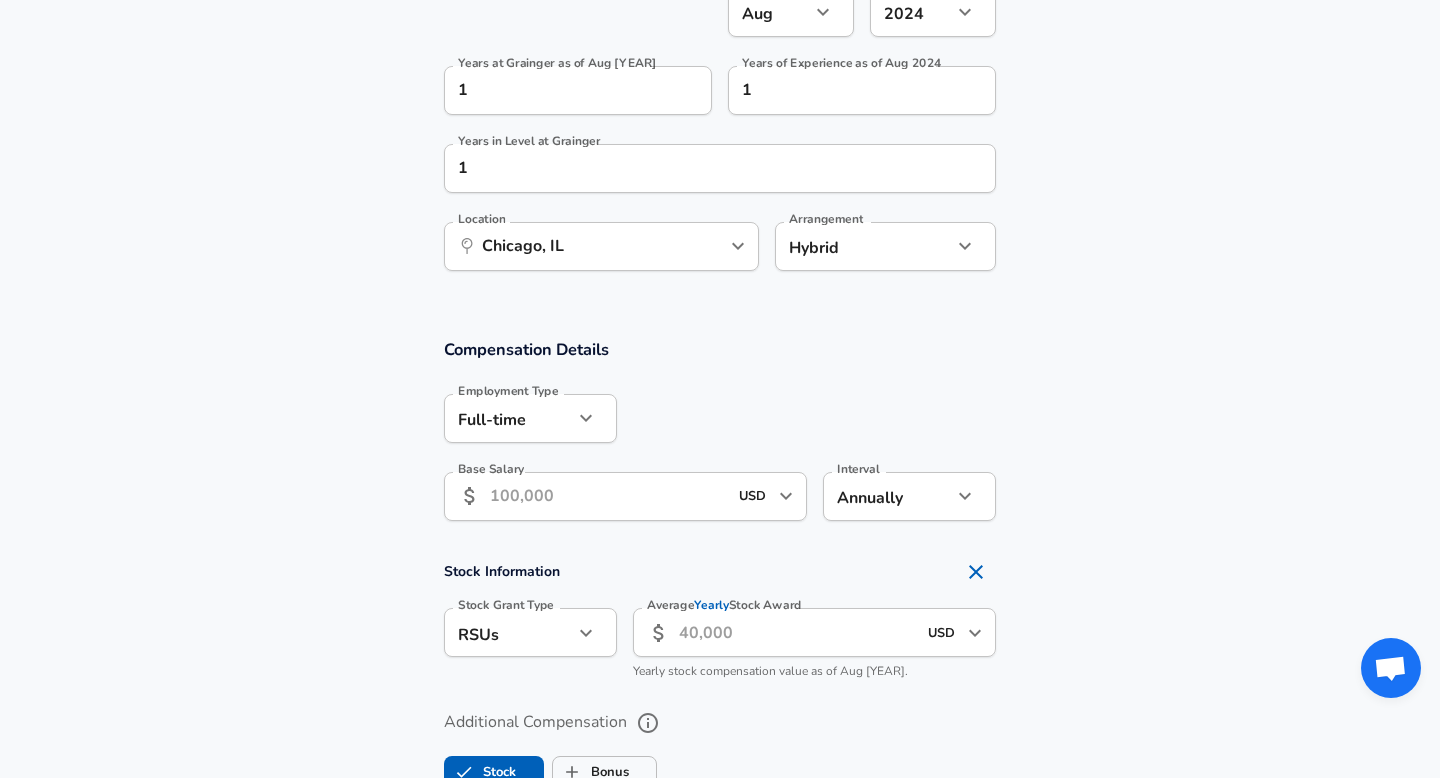 scroll, scrollTop: 1229, scrollLeft: 0, axis: vertical 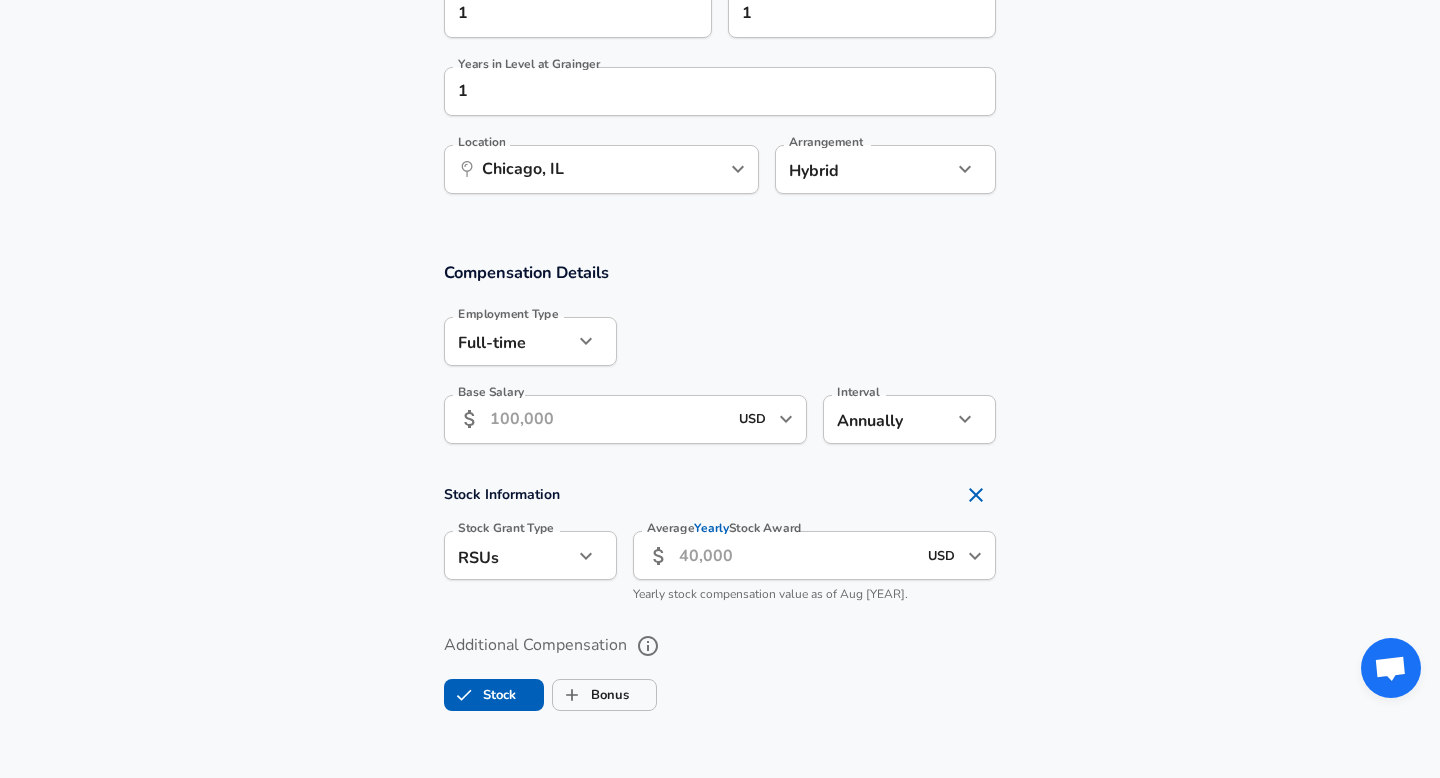 click on "Base Salary" at bounding box center [608, 419] 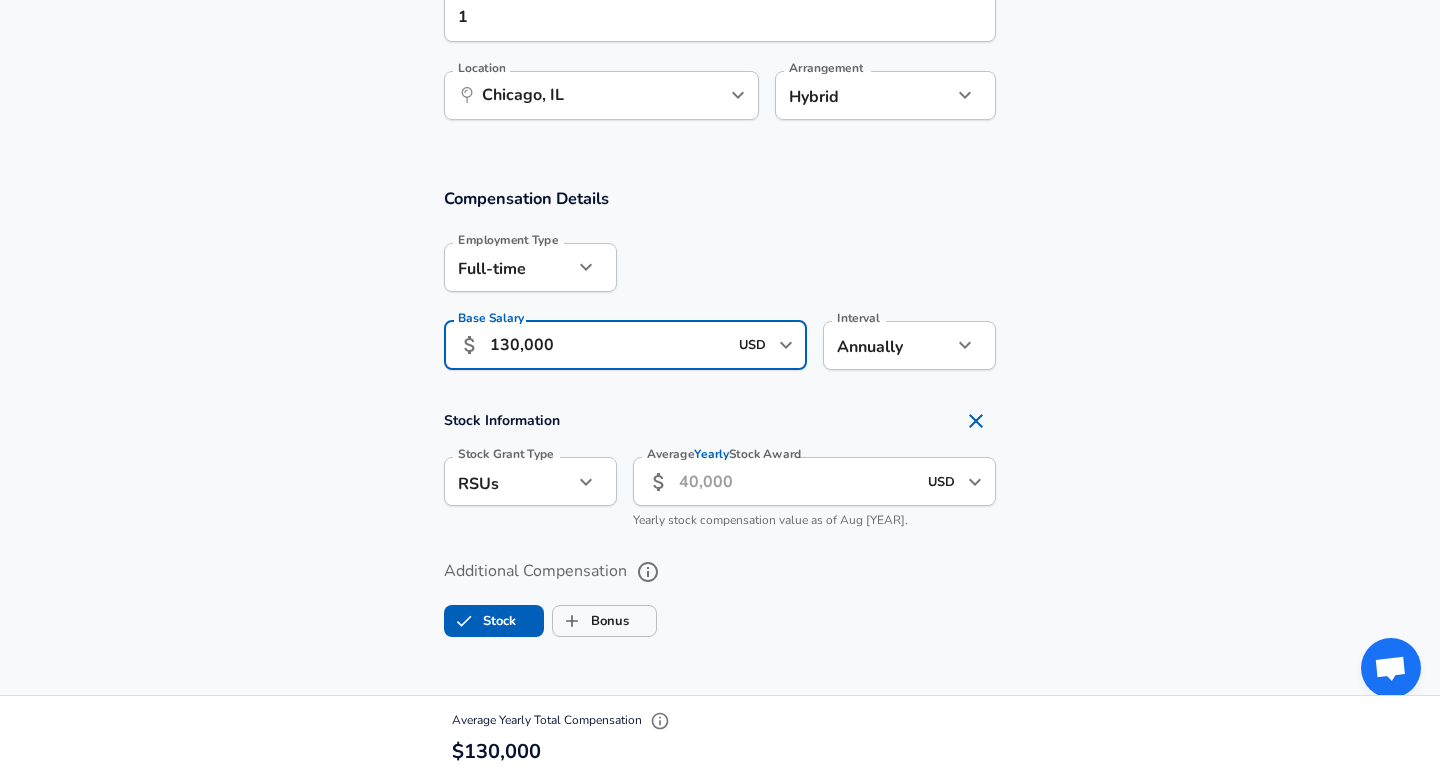 scroll, scrollTop: 1362, scrollLeft: 0, axis: vertical 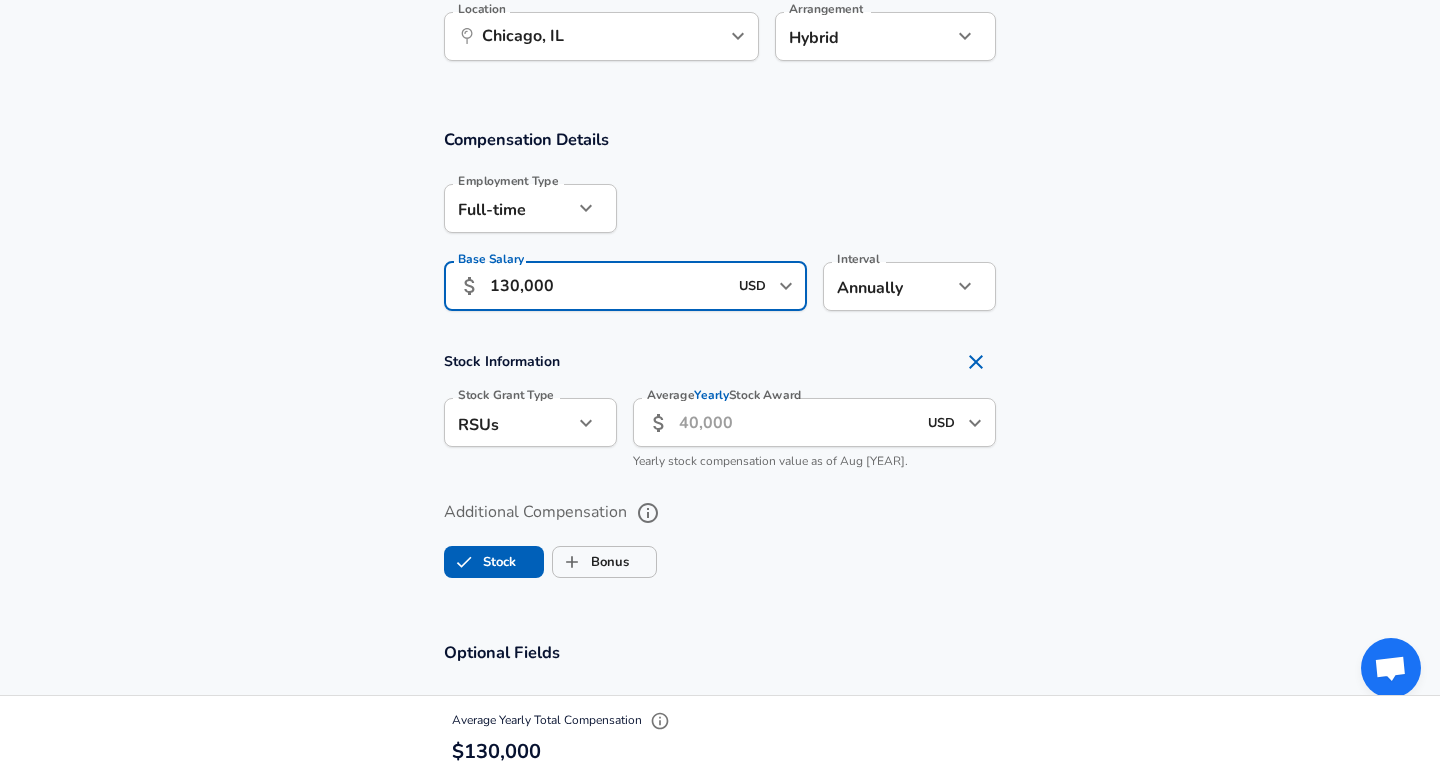 type on "130,000" 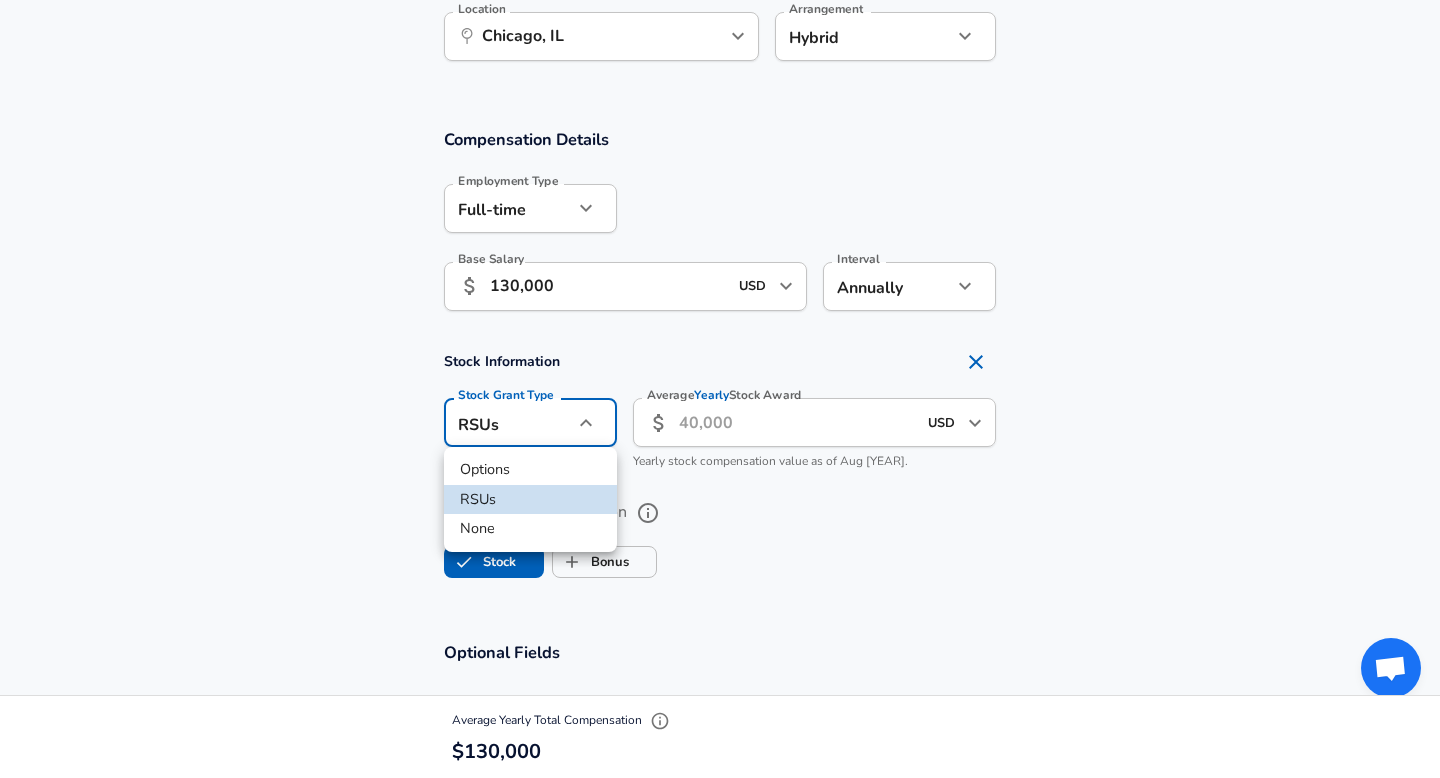 click on "Company Grainger Company Select the title that closest resembles your official title. This should be similar to the title that was present on your offer letter. Title Machine Learning Engineer Title Select a job family that best fits your role. If you can't find one, select 'Other' to enter a custom job family Job Family Software Engineer Job Family Select a Specialization that best fits your role. If you can't find one, select 'Other' to enter a custom specialization Select Specialization ML / AI" at bounding box center [720, -973] 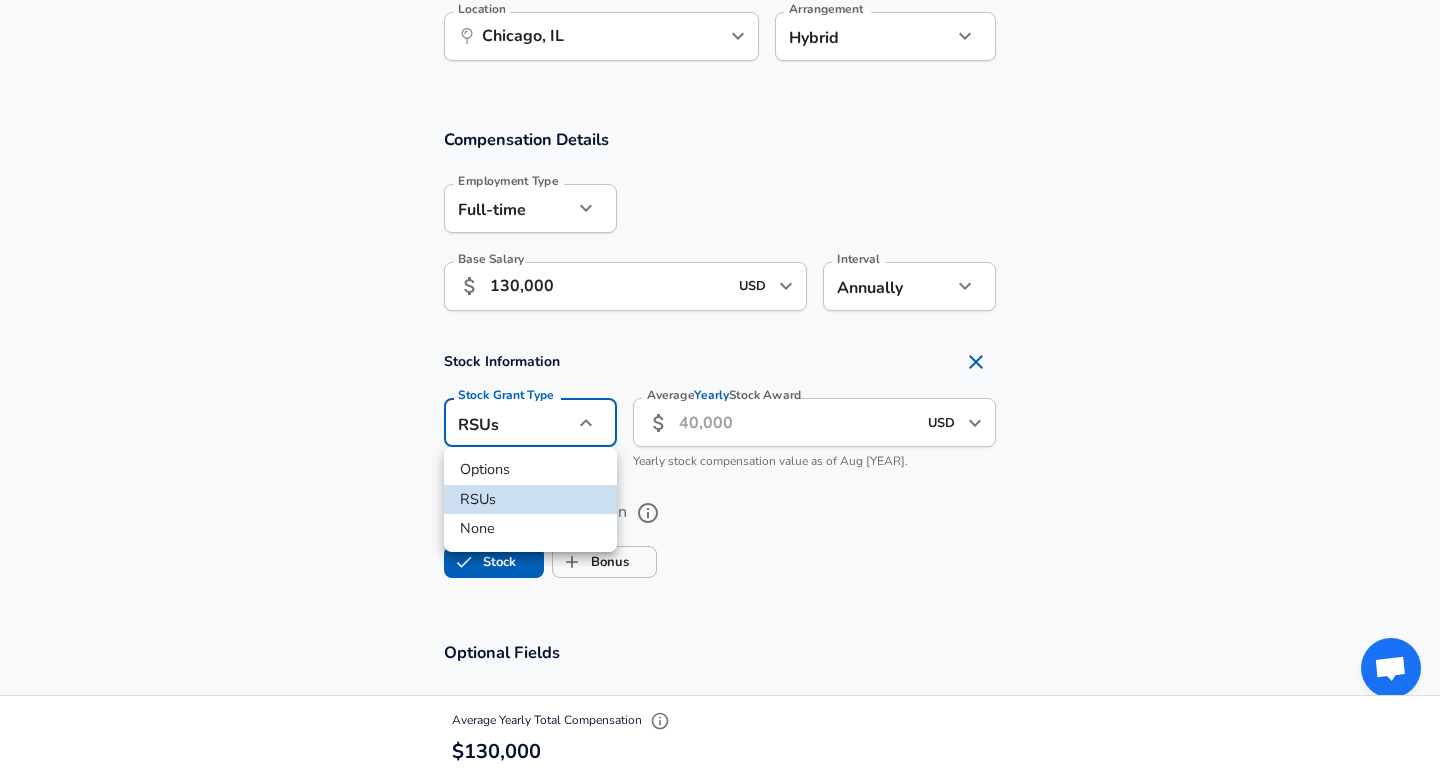 click at bounding box center (720, 389) 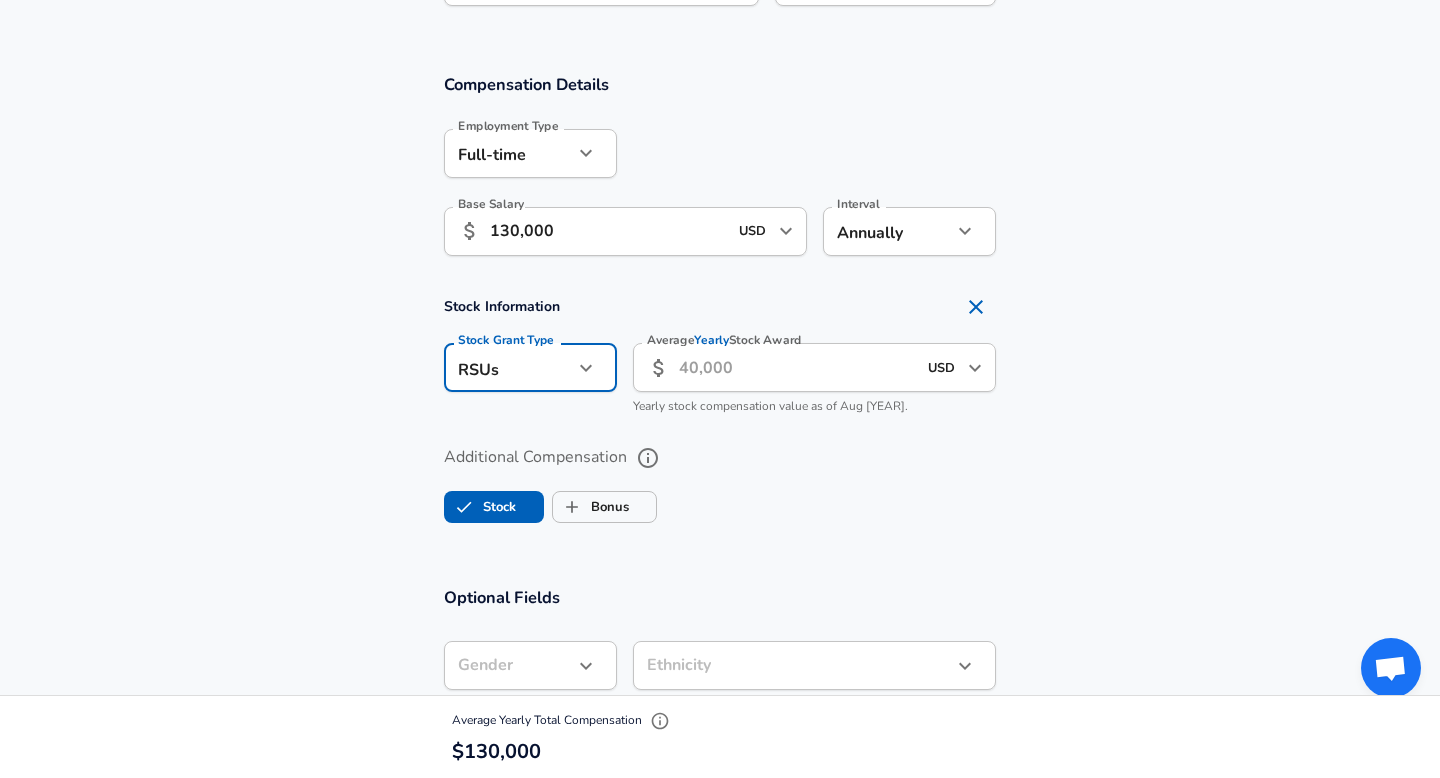 scroll, scrollTop: 1433, scrollLeft: 0, axis: vertical 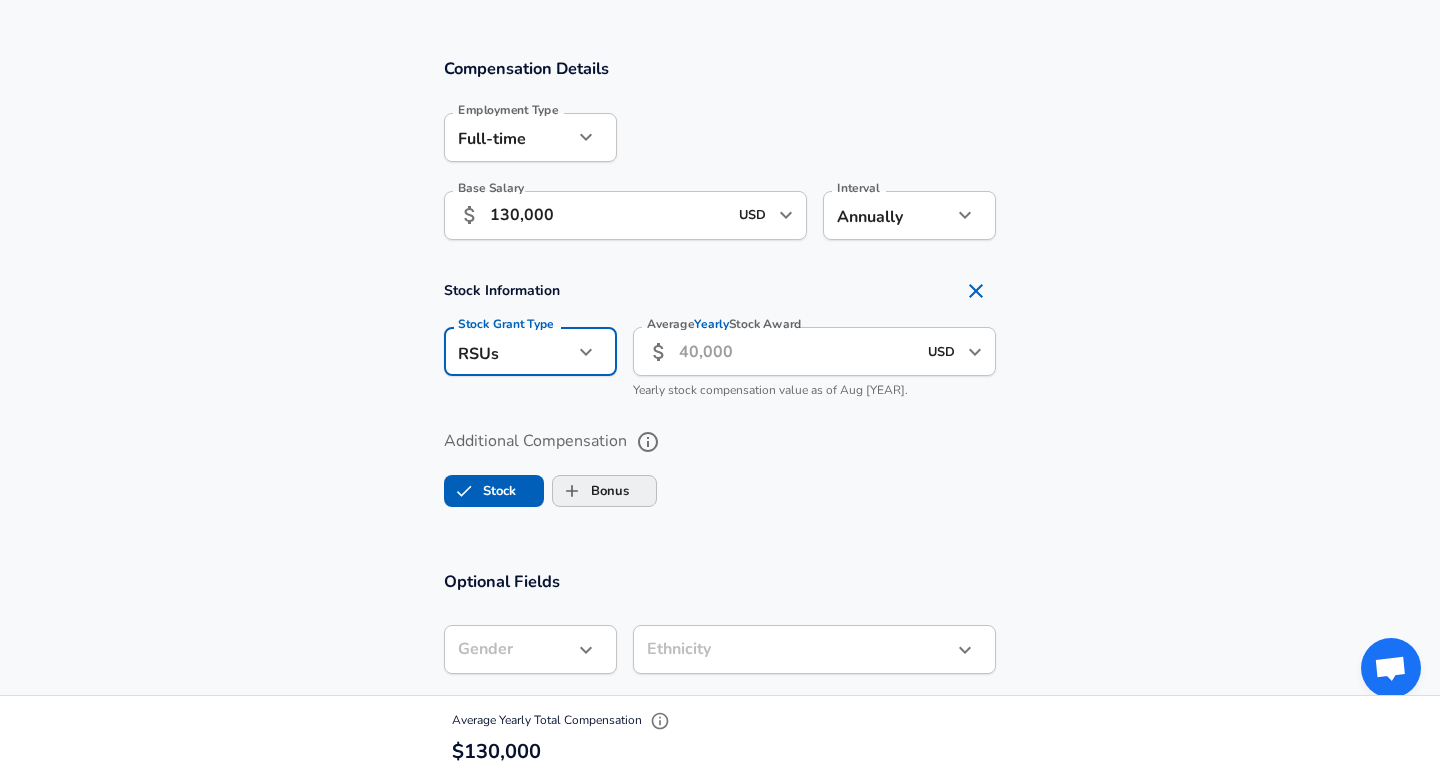 click on "Bonus" at bounding box center (591, 491) 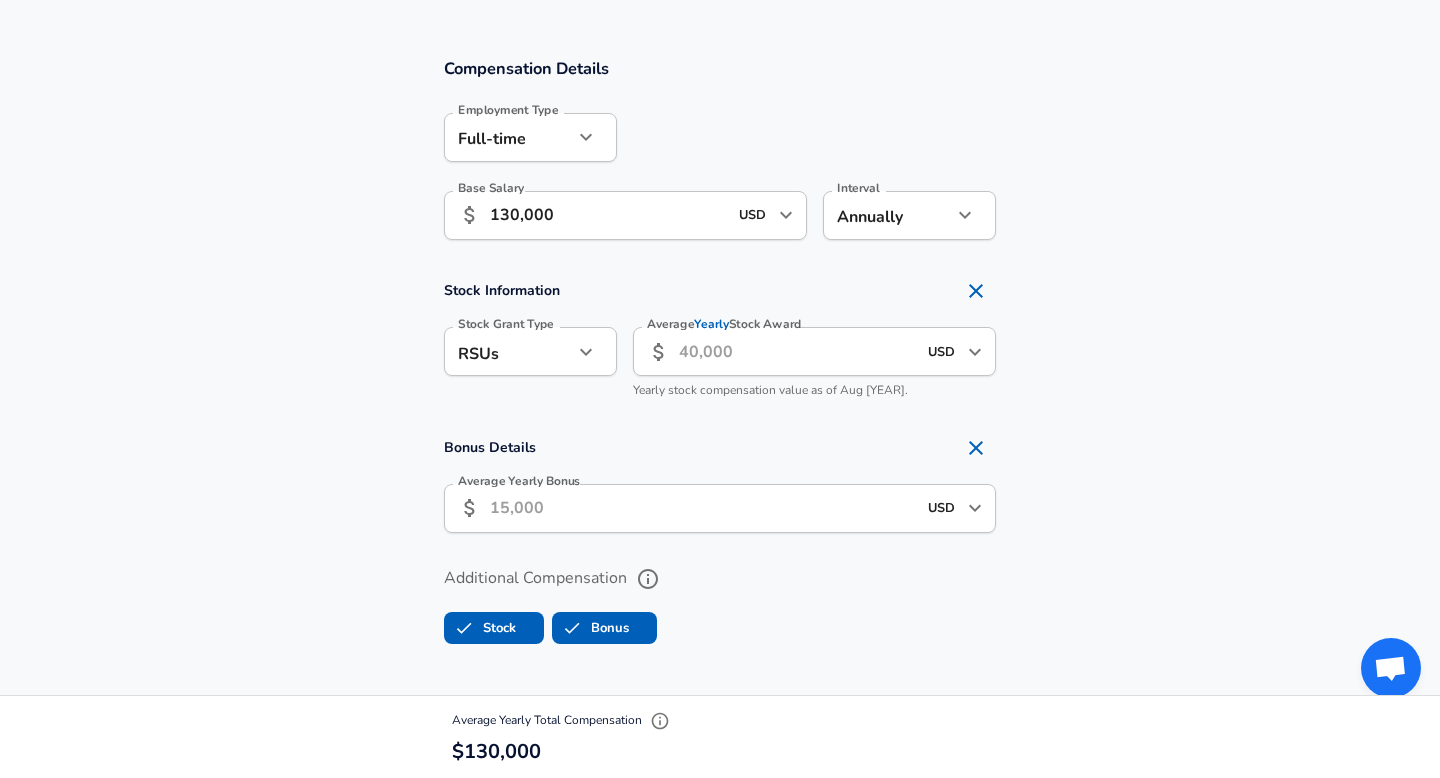 click 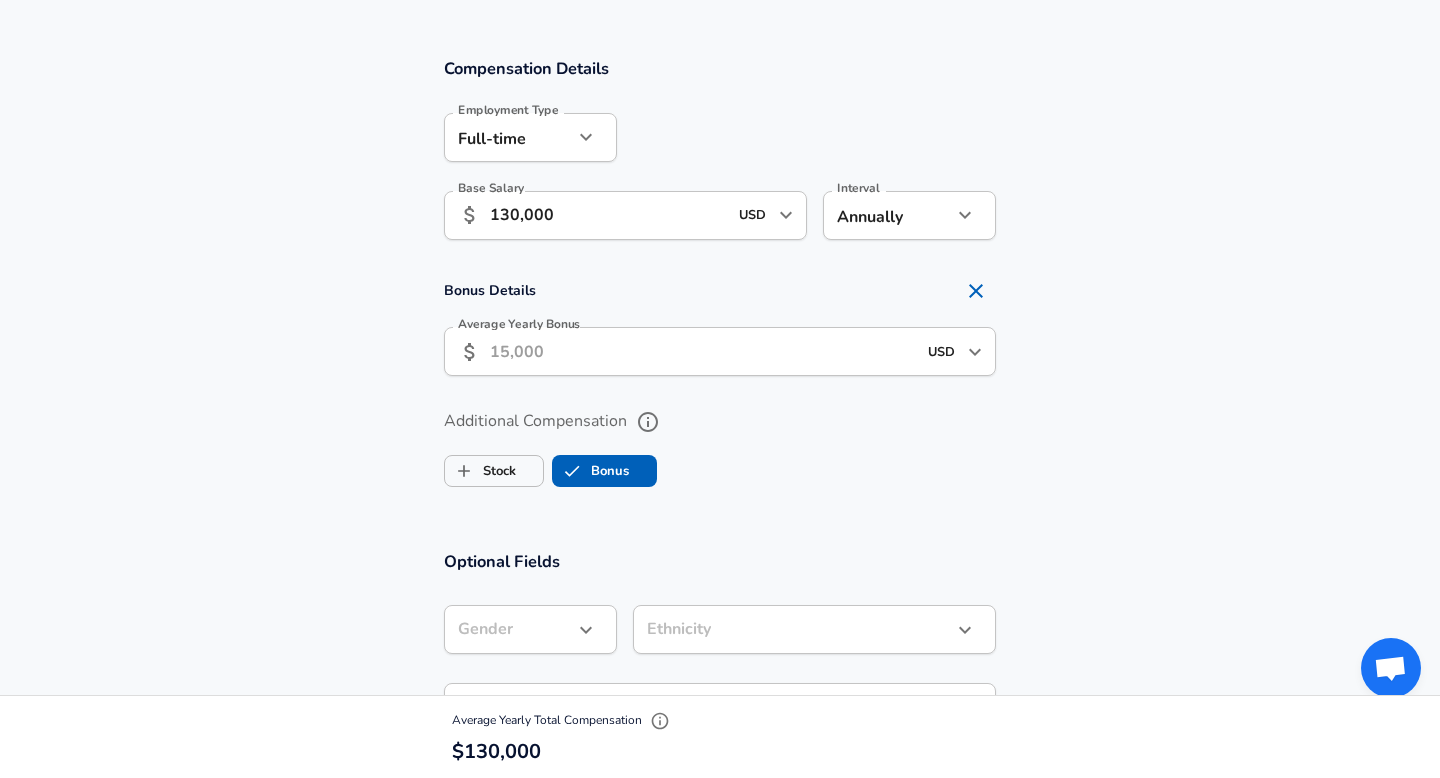 click on "Average Yearly Bonus" at bounding box center (703, 351) 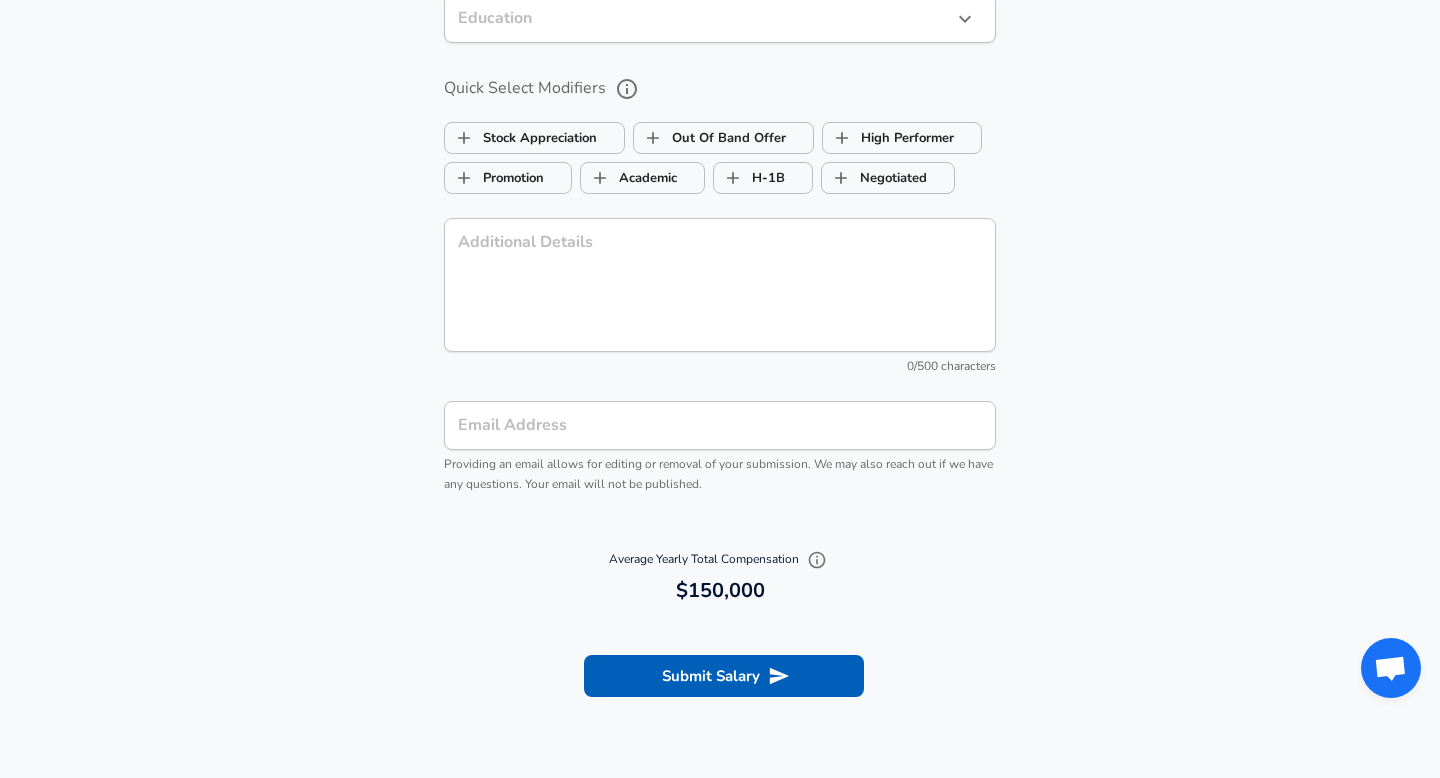 scroll, scrollTop: 2123, scrollLeft: 0, axis: vertical 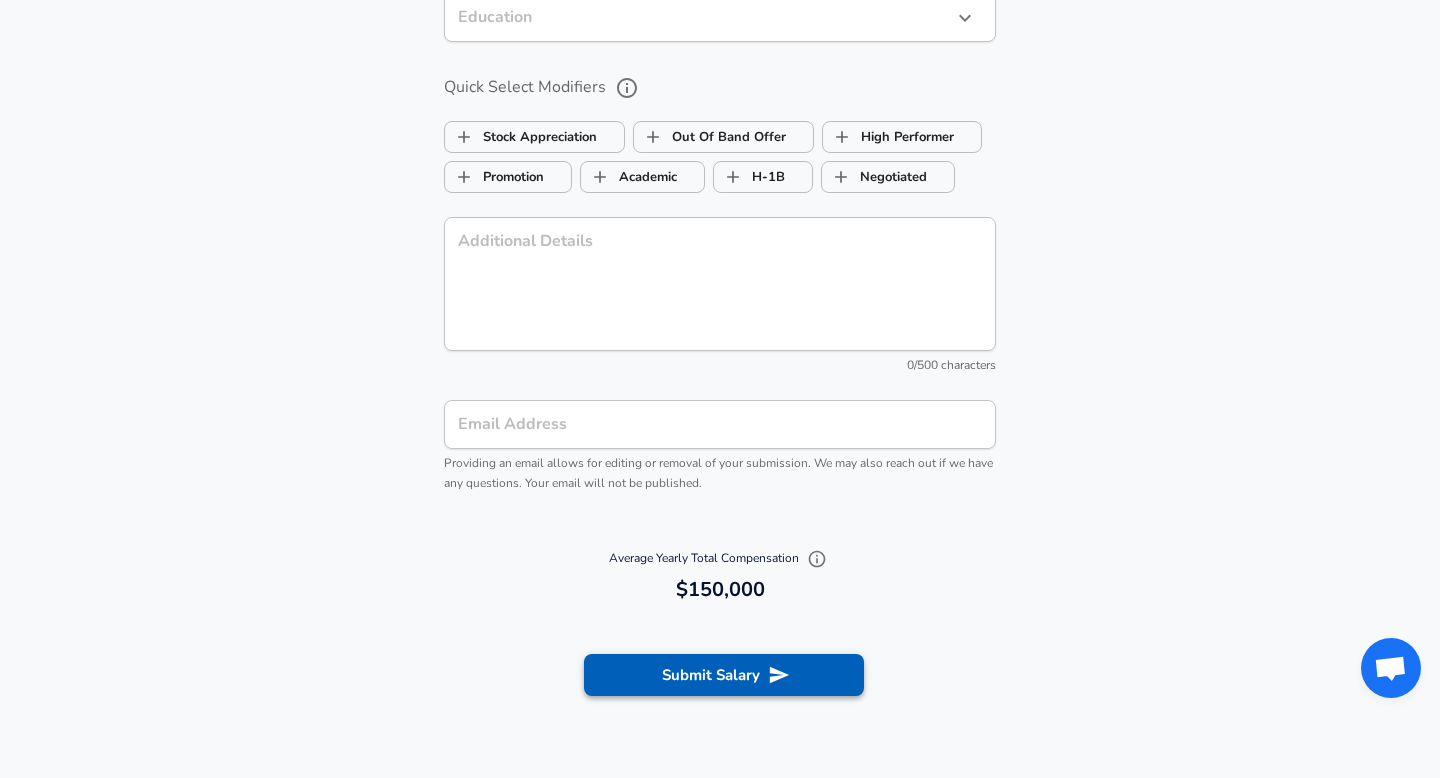 type on "20,000" 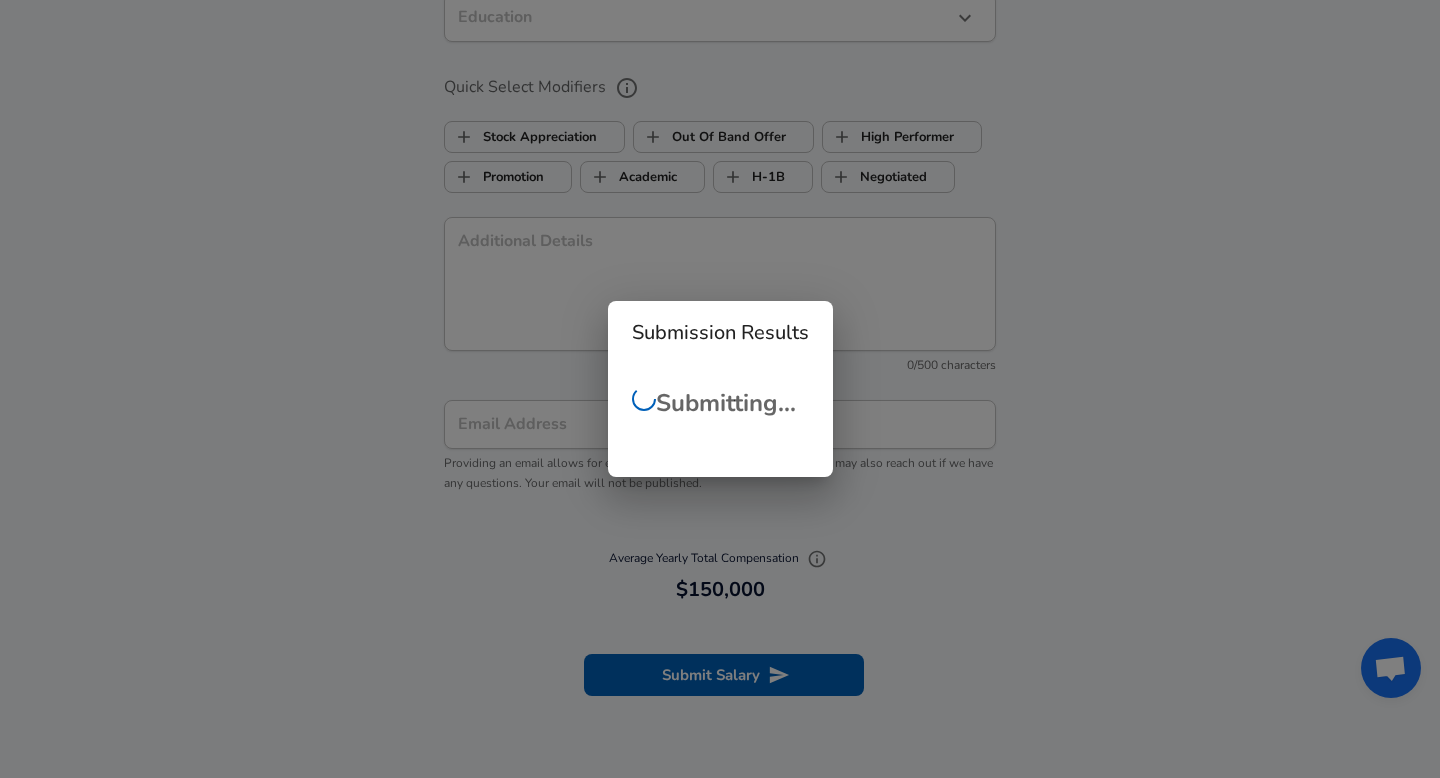 checkbox on "false" 